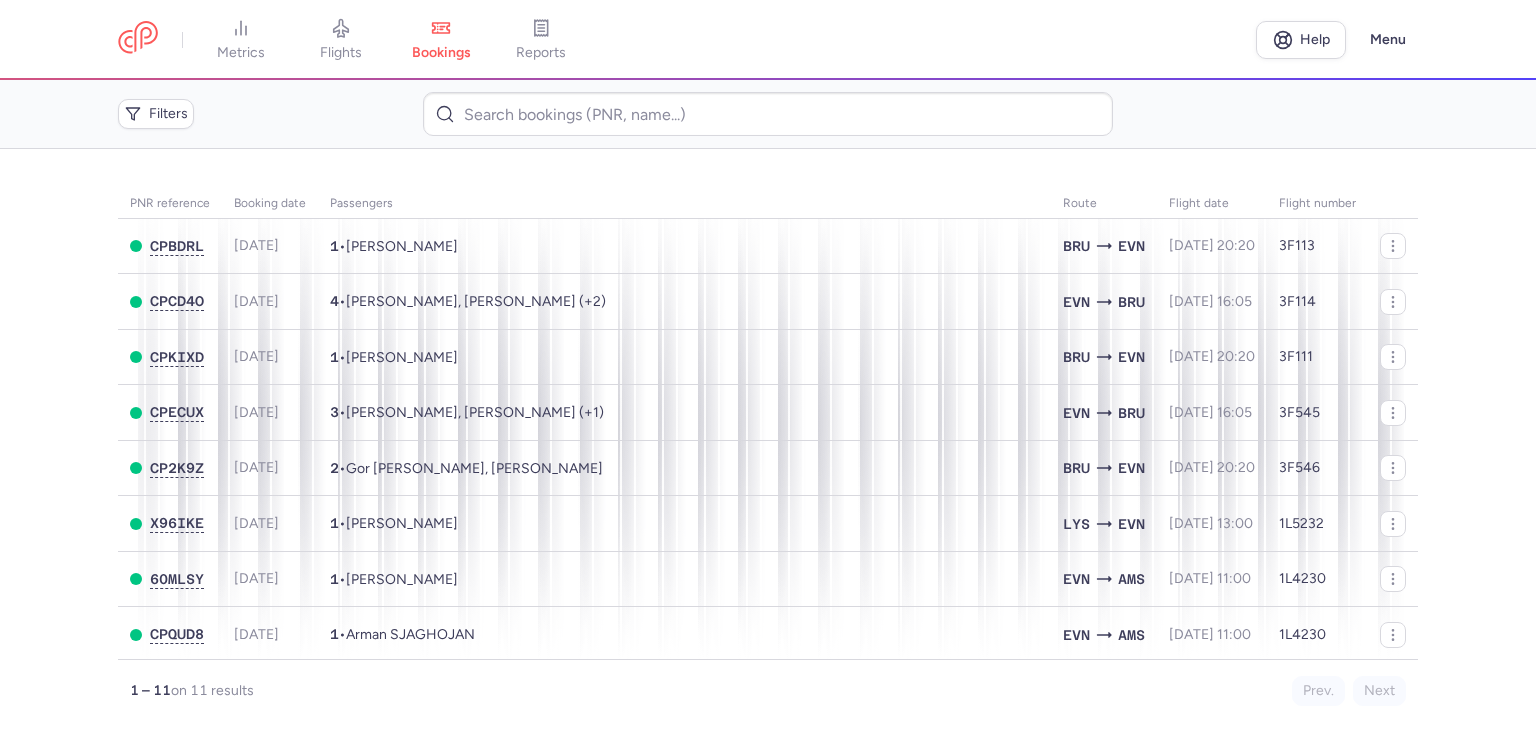 scroll, scrollTop: 0, scrollLeft: 0, axis: both 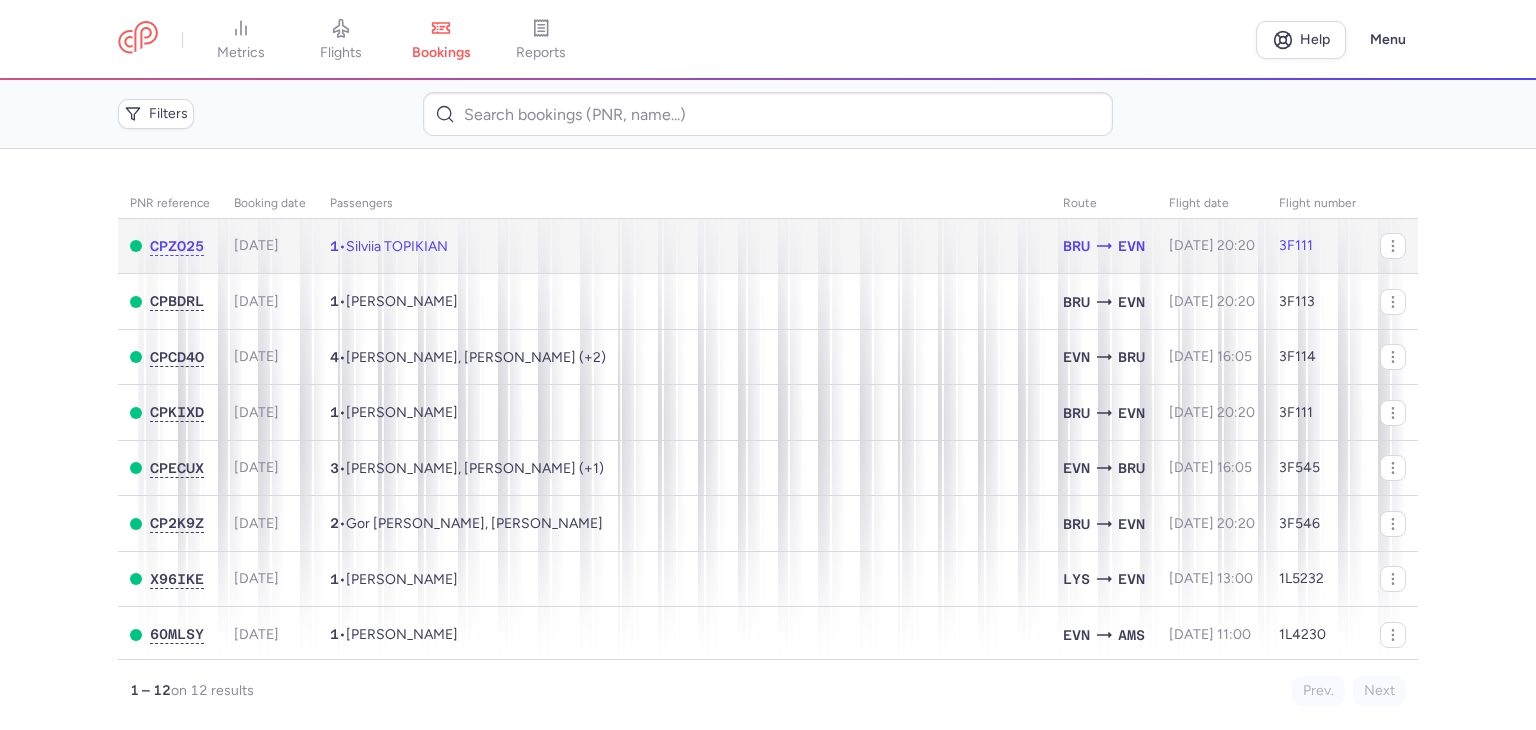 click on "Silviia TOPIKIAN" at bounding box center [397, 246] 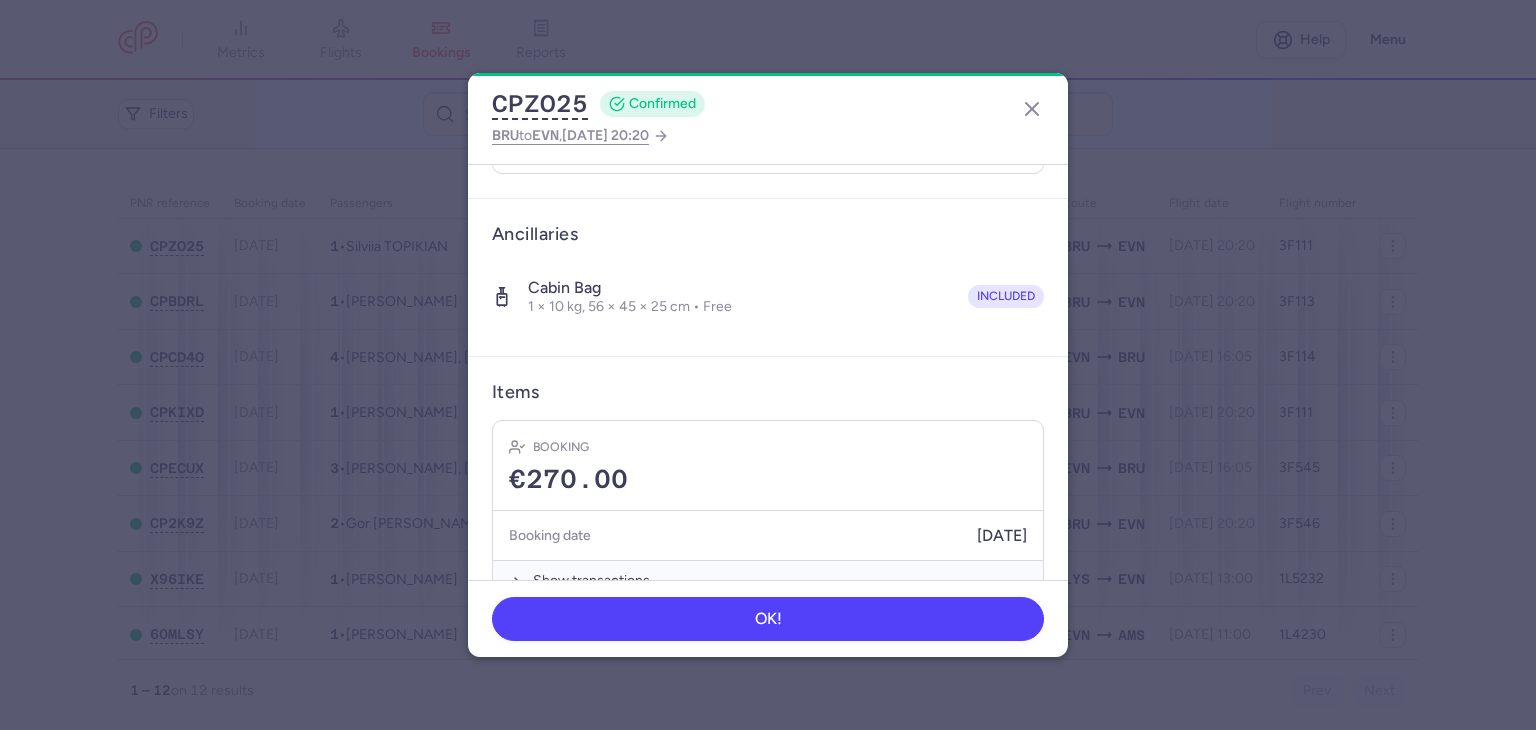 scroll, scrollTop: 324, scrollLeft: 0, axis: vertical 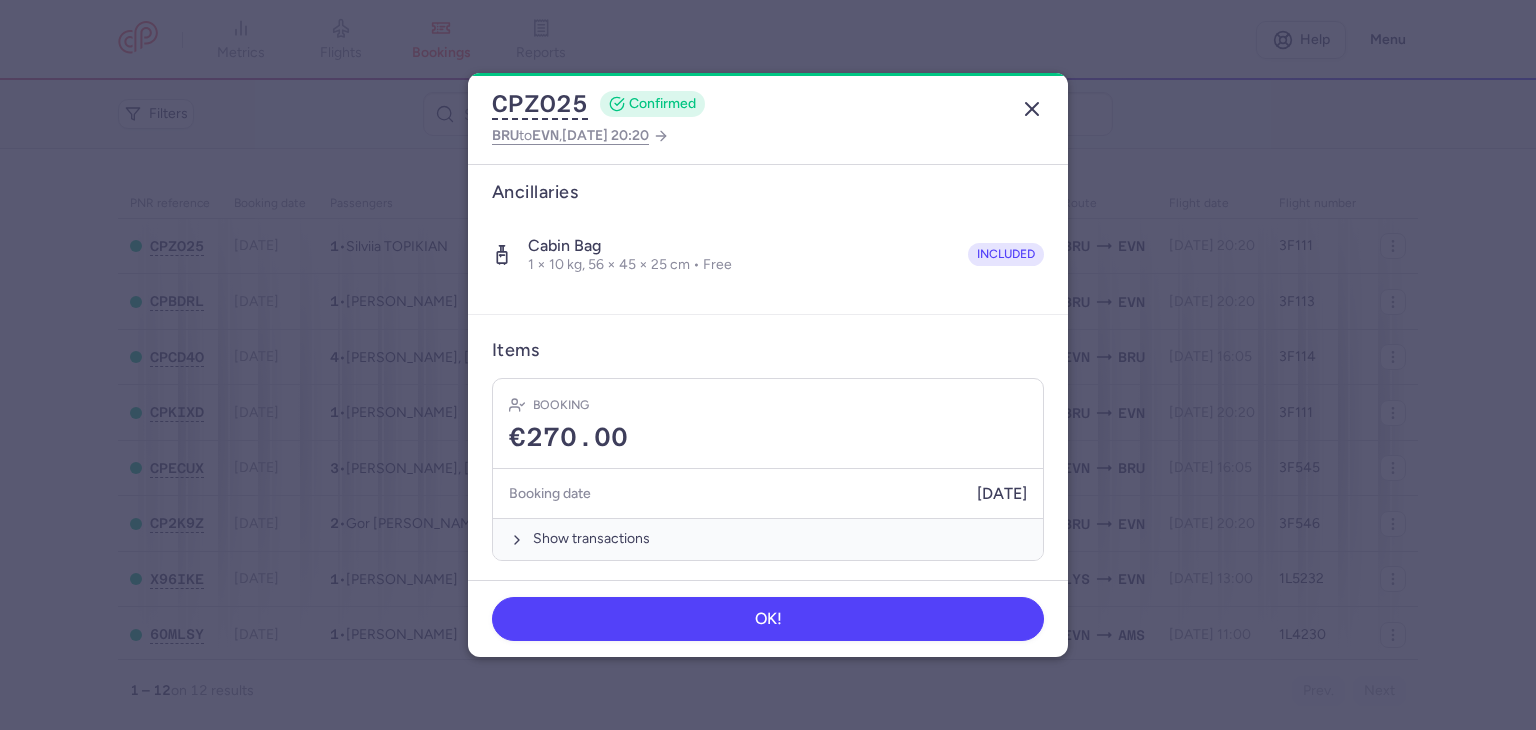 click 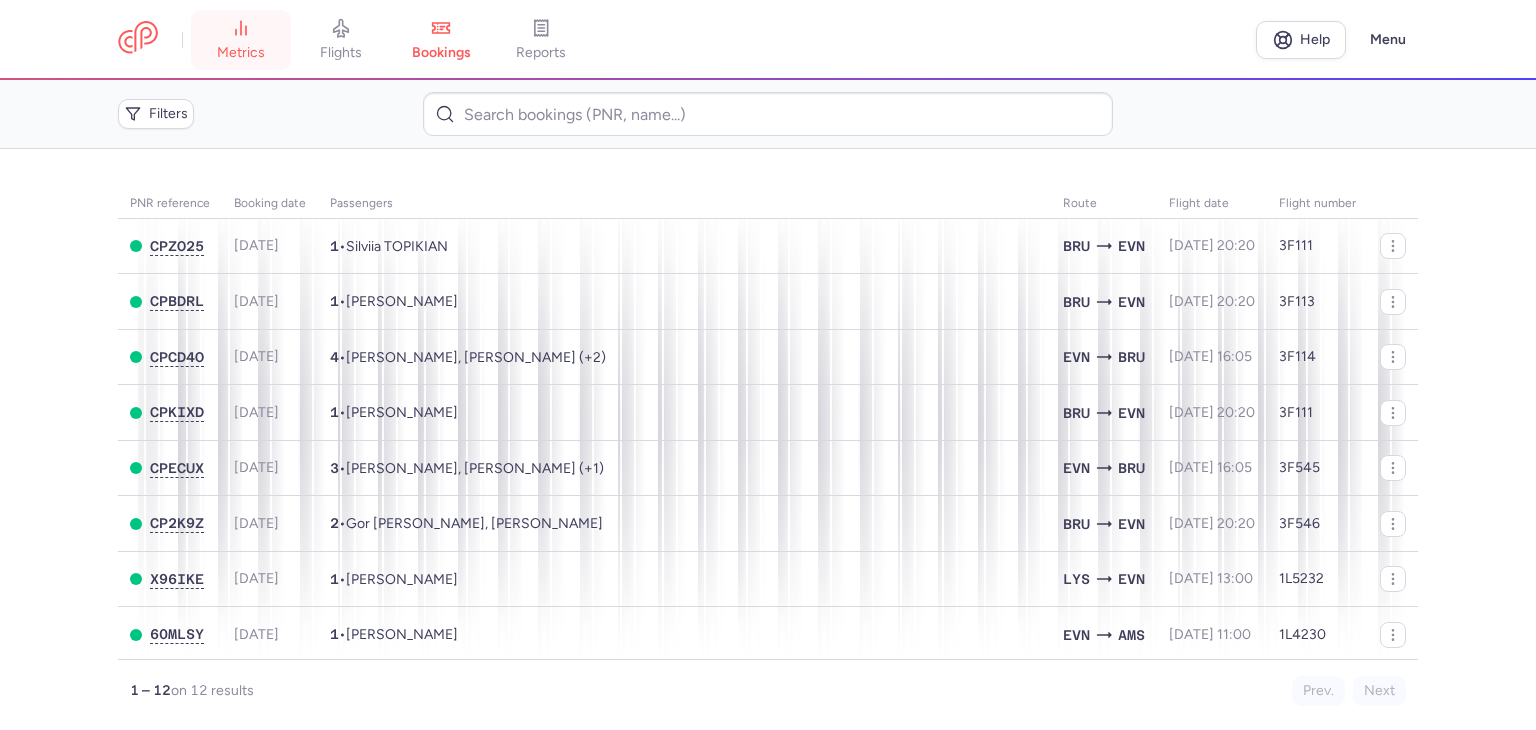 click on "metrics" at bounding box center (241, 53) 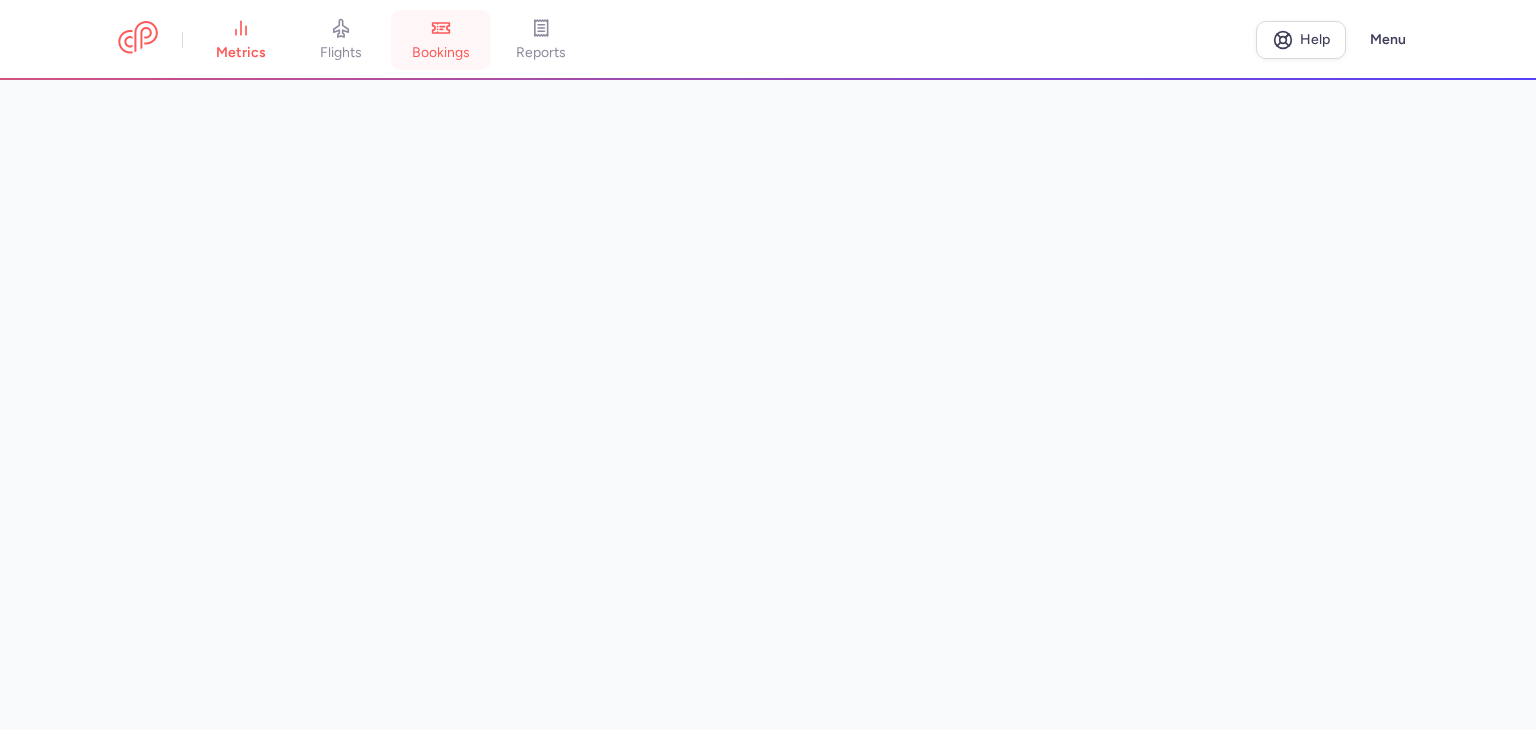 click 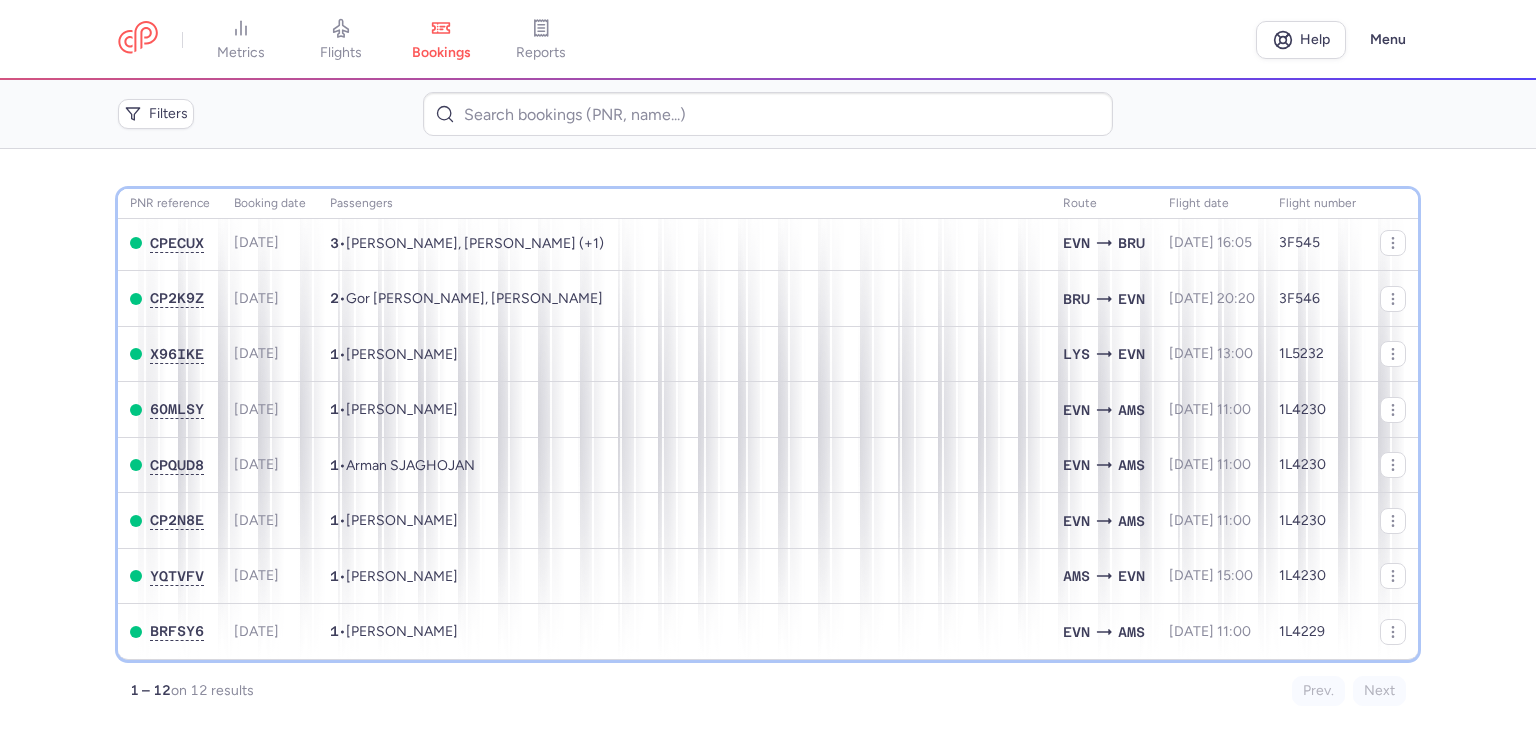scroll, scrollTop: 234, scrollLeft: 0, axis: vertical 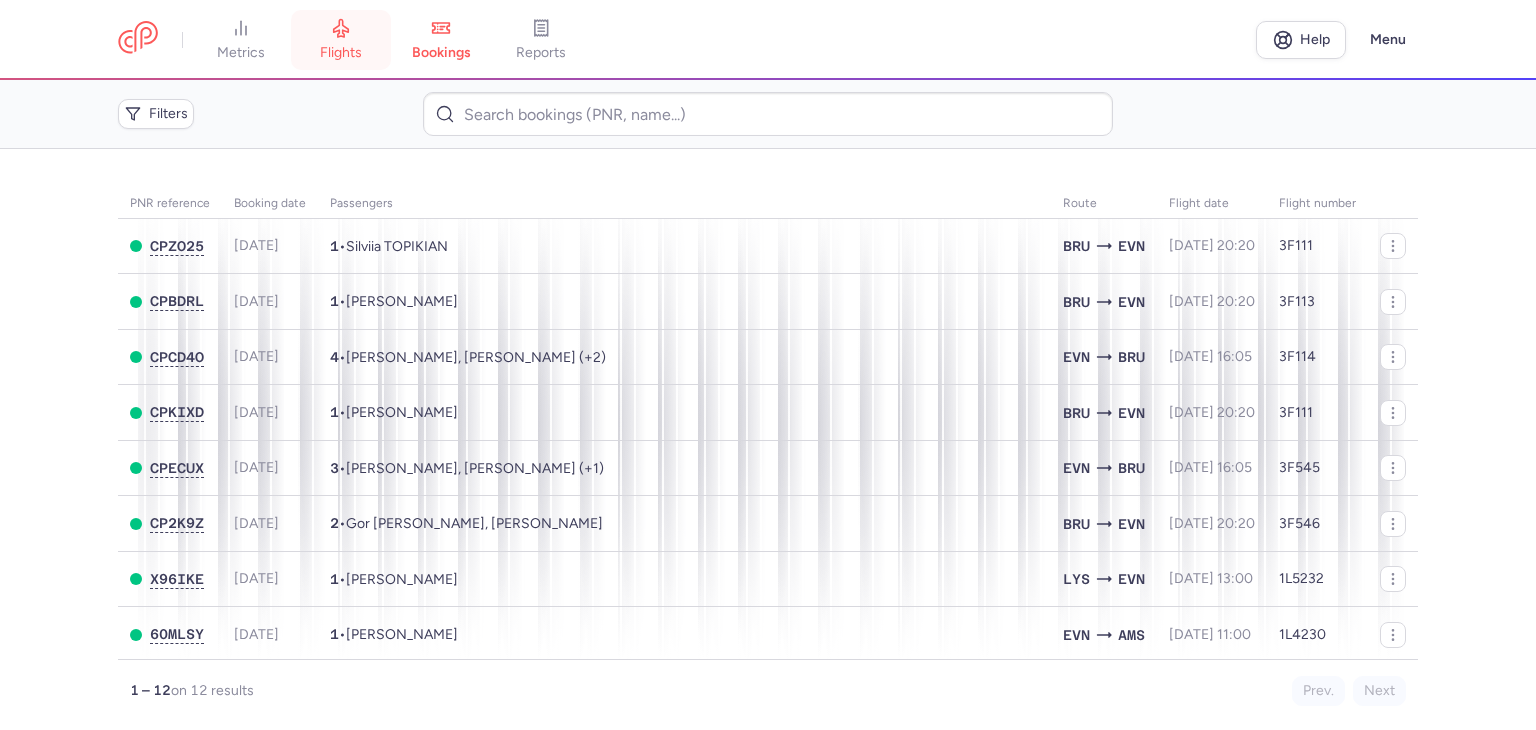 click on "flights" at bounding box center [341, 53] 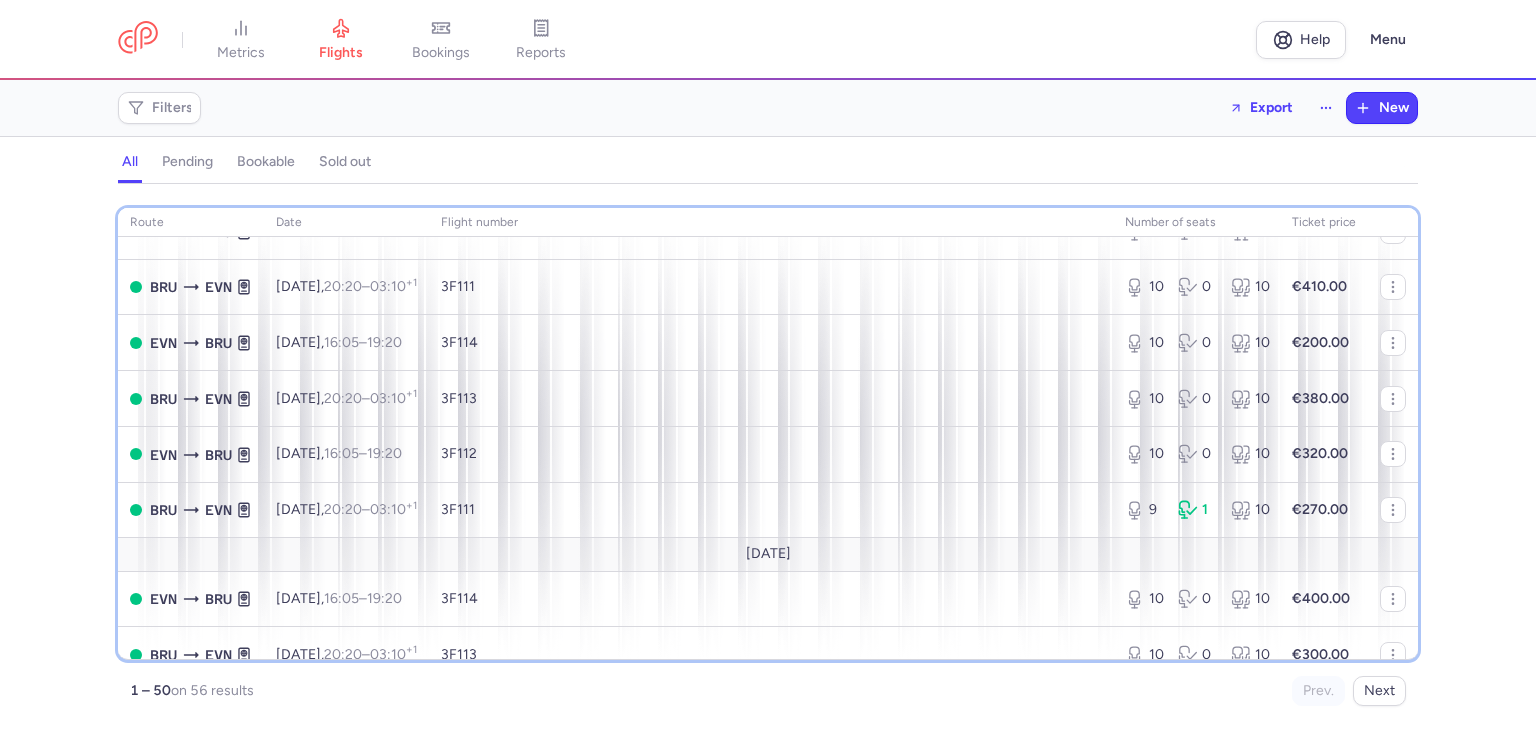 scroll, scrollTop: 219, scrollLeft: 0, axis: vertical 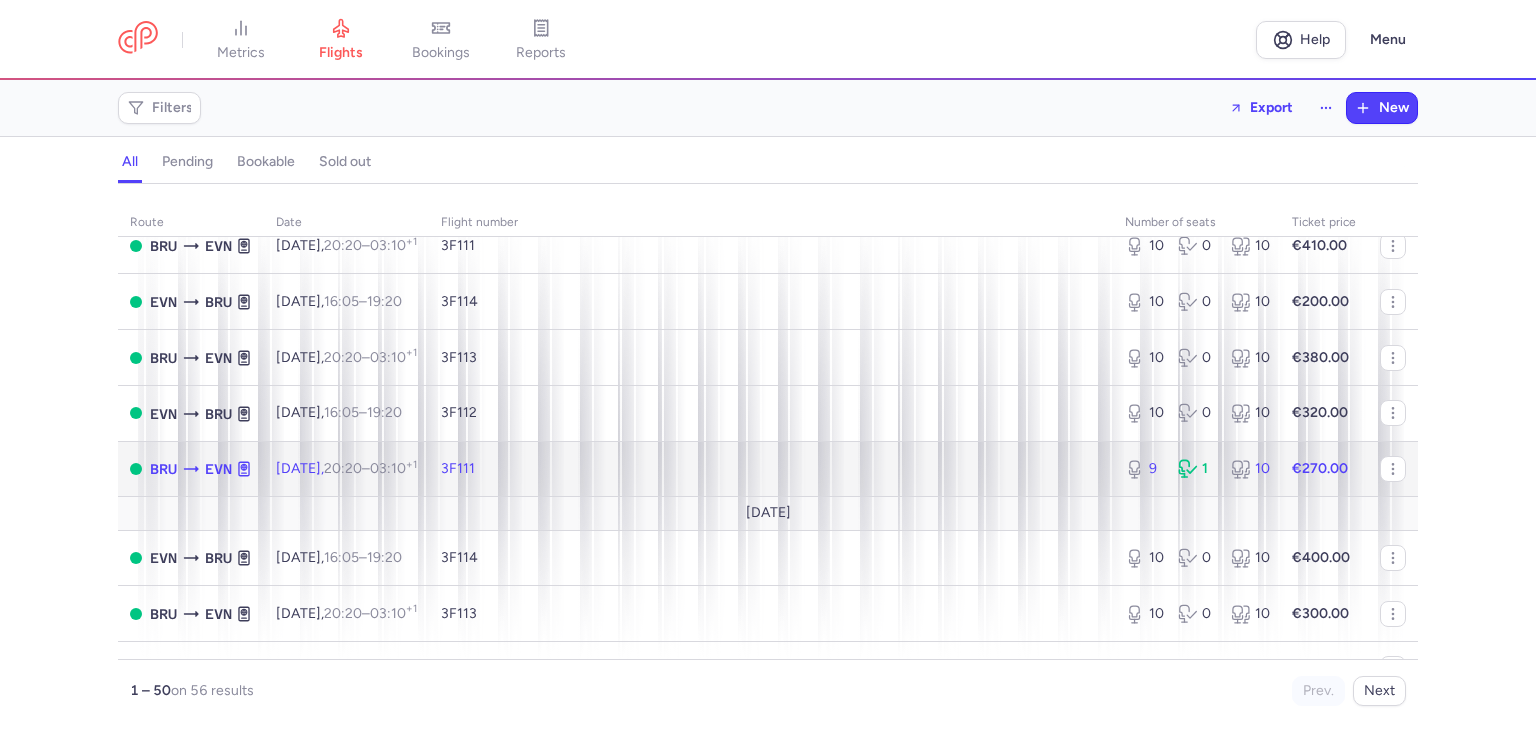 click on "3F111" 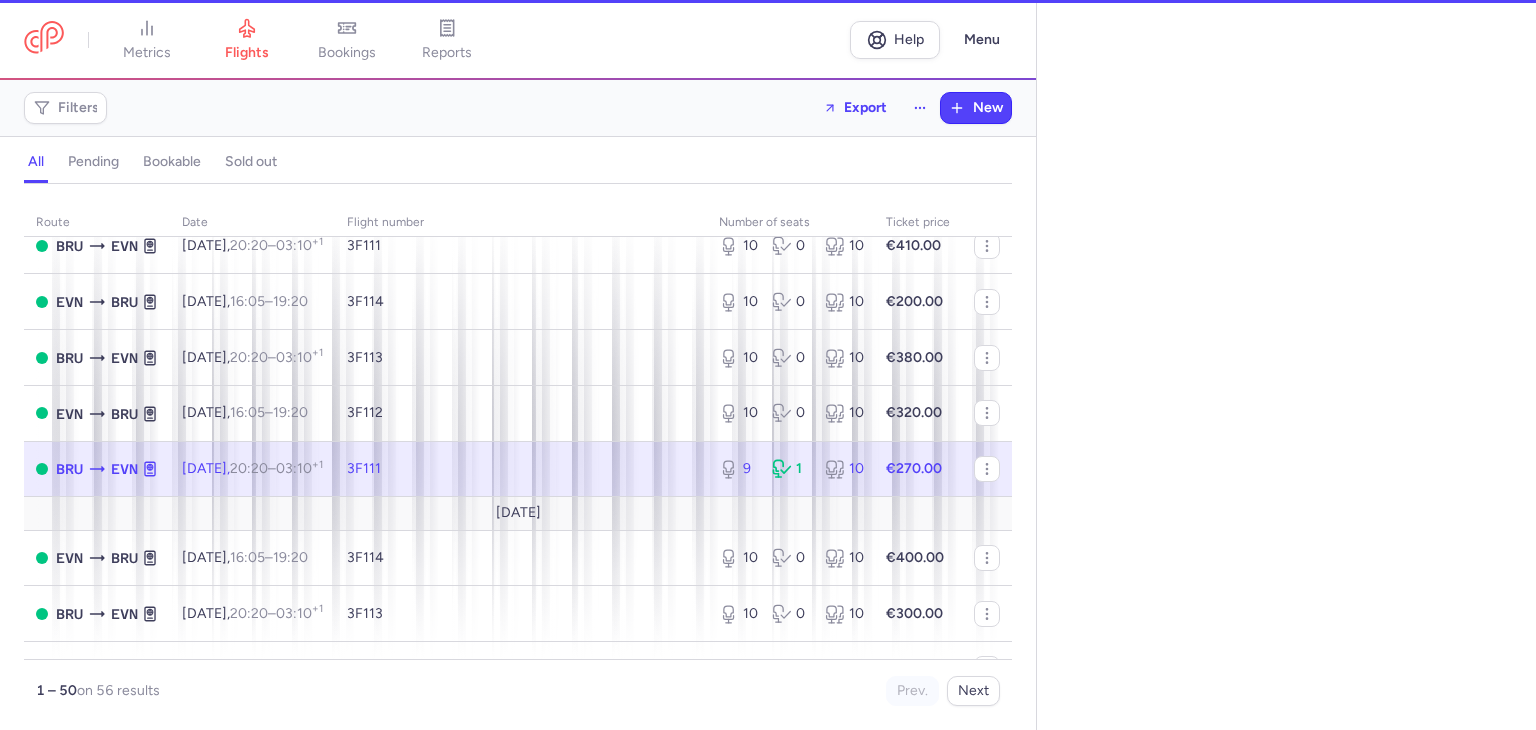 select on "hours" 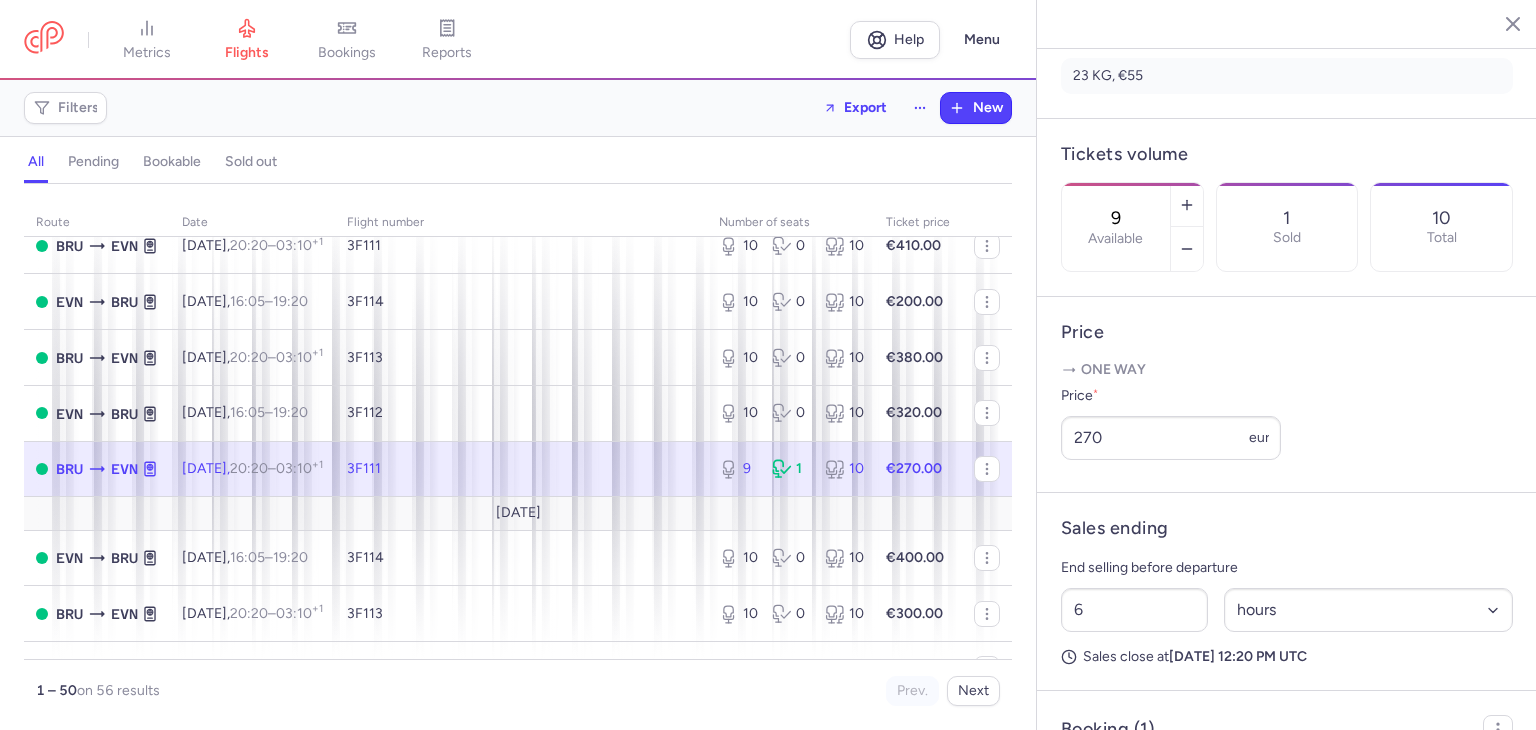 scroll, scrollTop: 544, scrollLeft: 0, axis: vertical 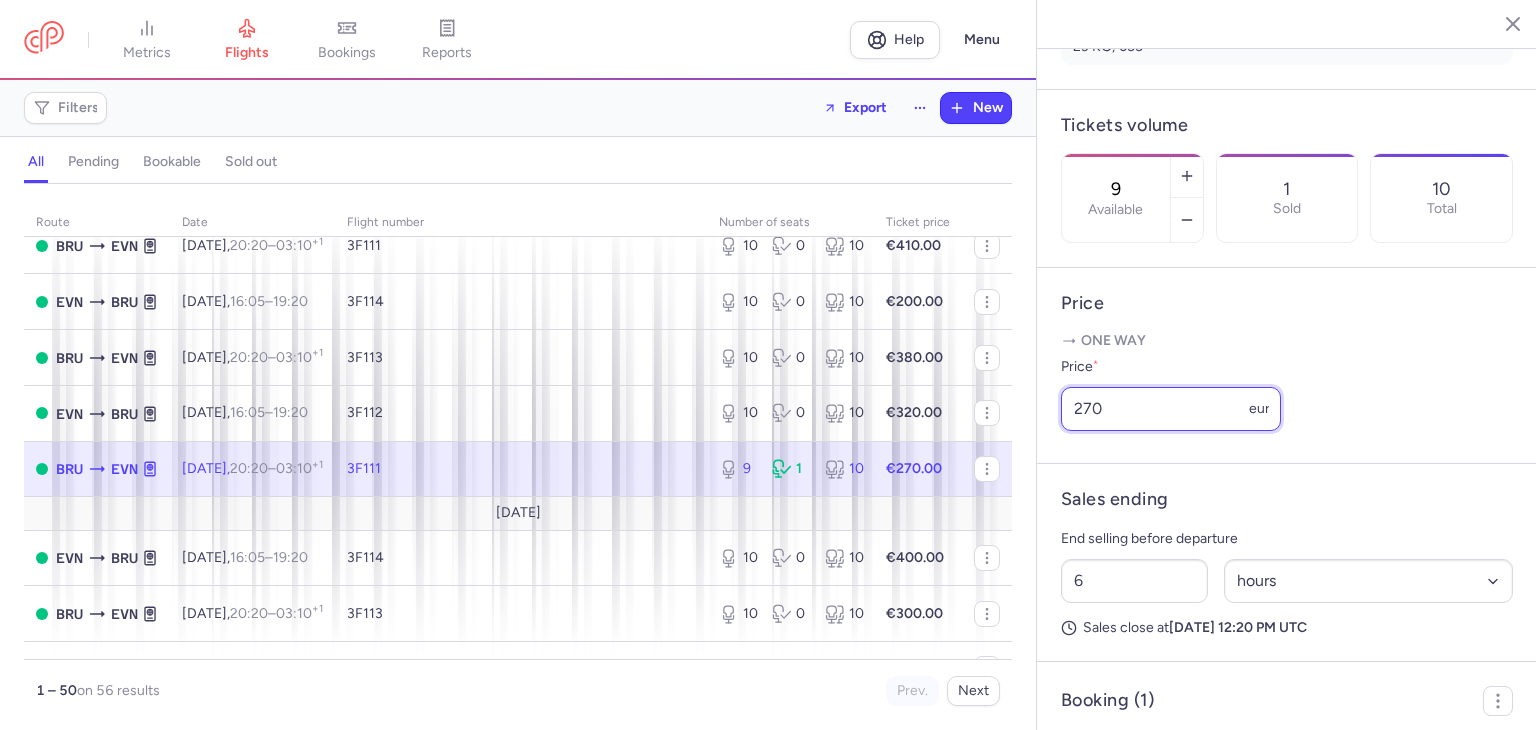 drag, startPoint x: 1155, startPoint y: 462, endPoint x: 1032, endPoint y: 482, distance: 124.61541 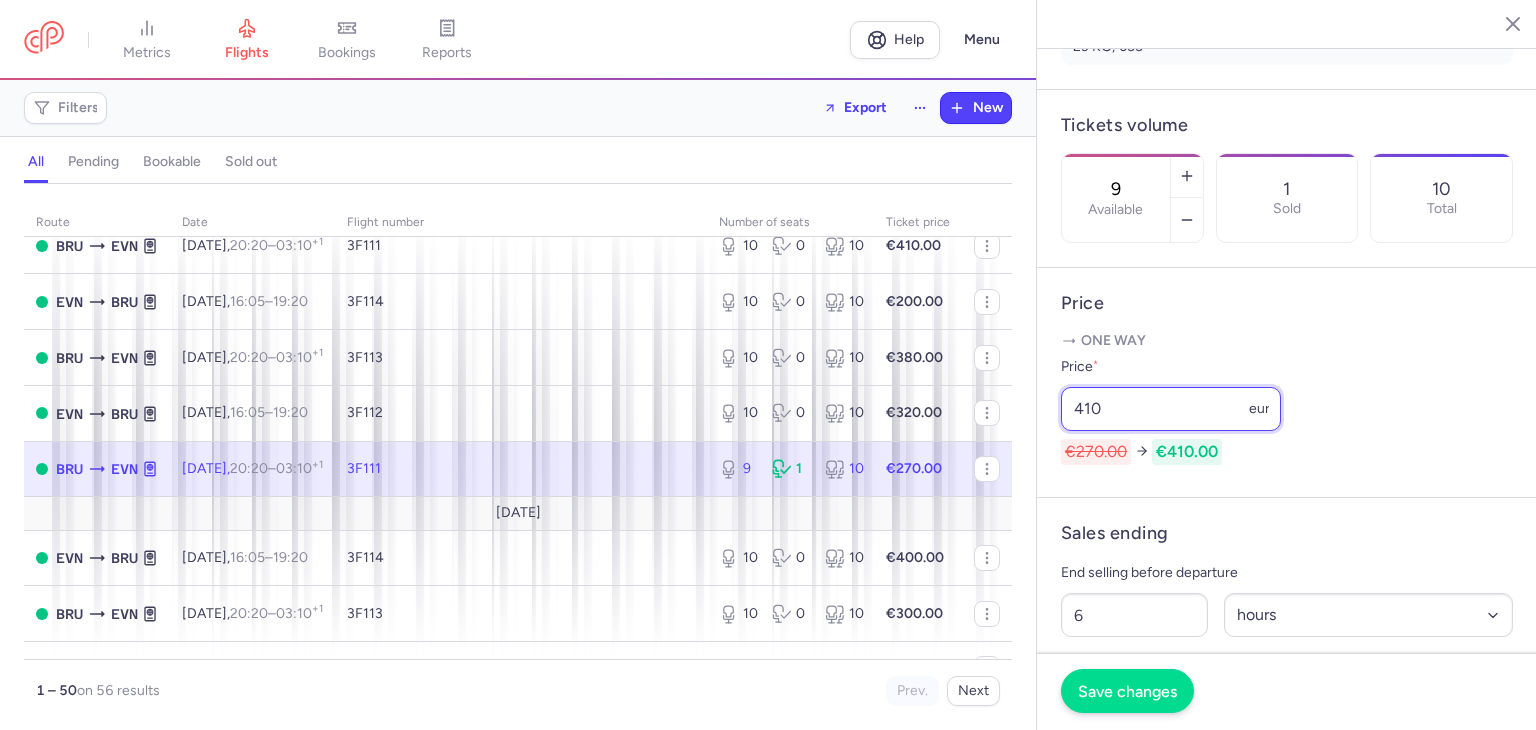 type on "410" 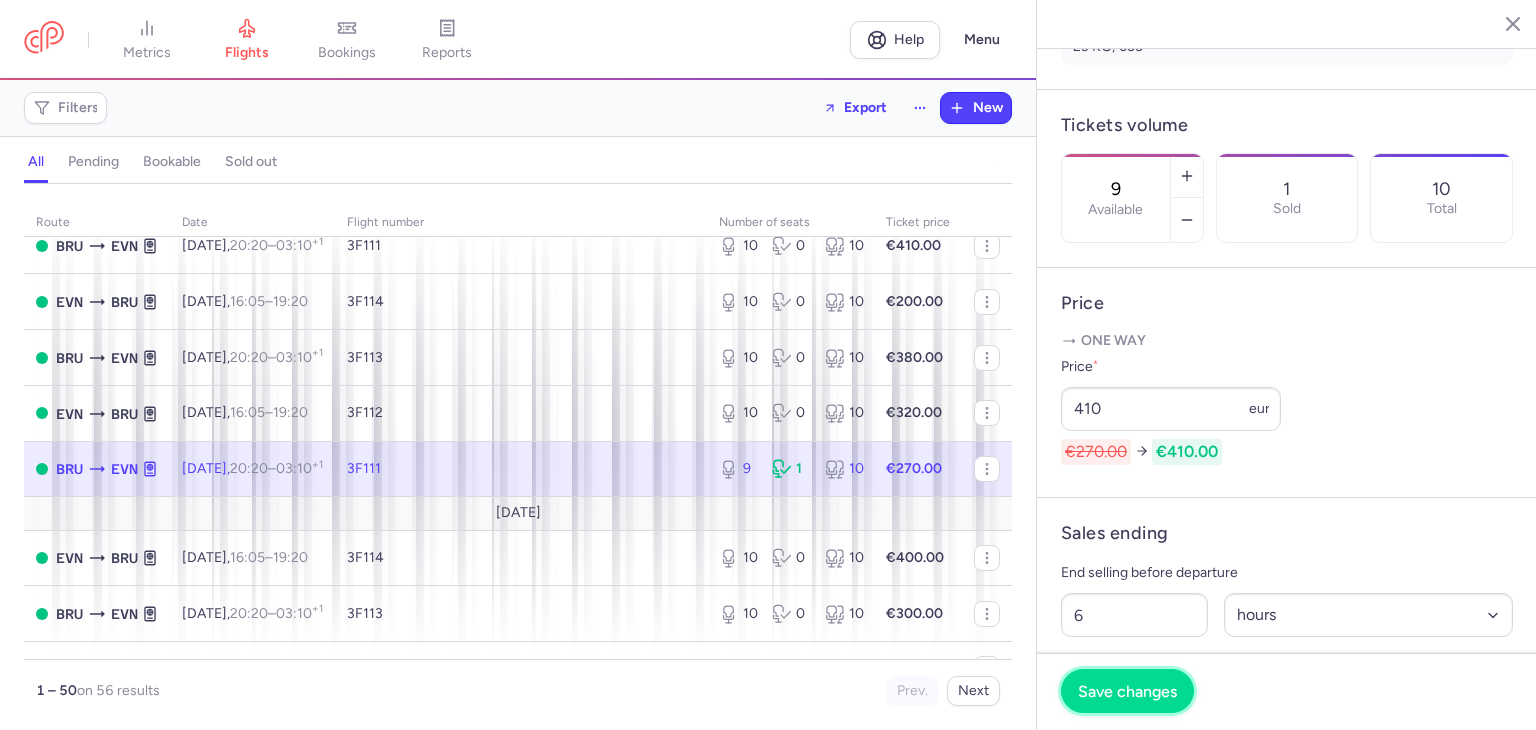 click on "Save changes" at bounding box center [1127, 691] 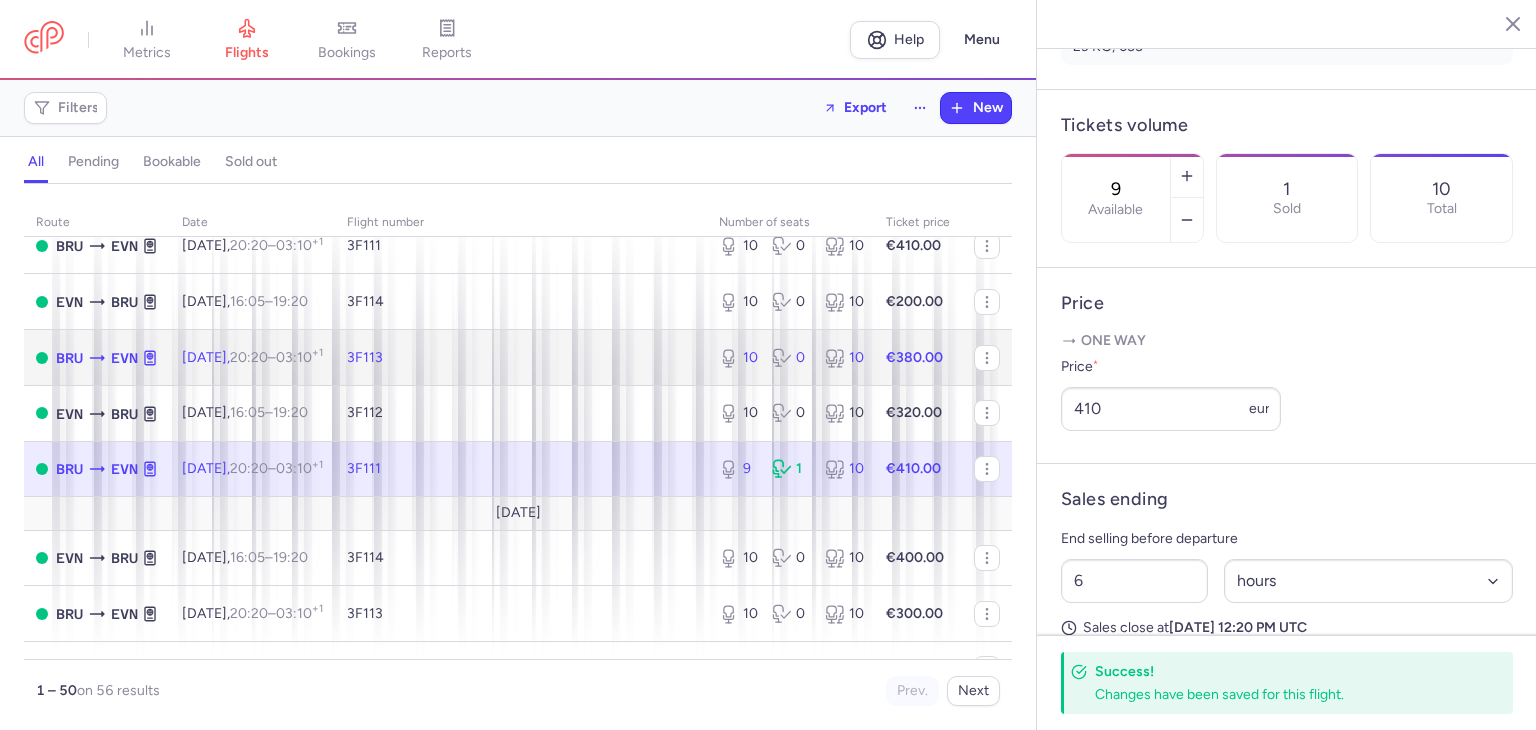 click on "€380.00" 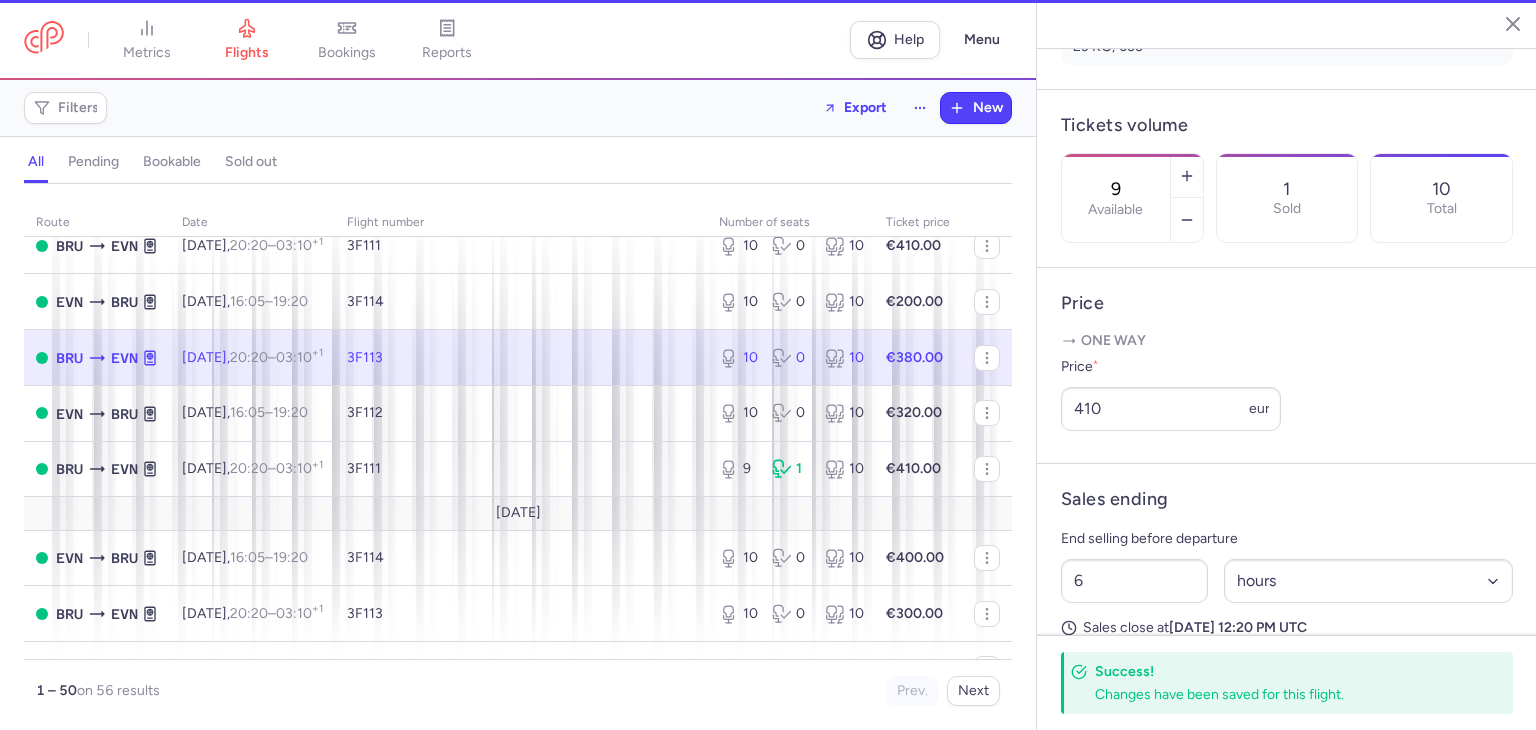 type on "10" 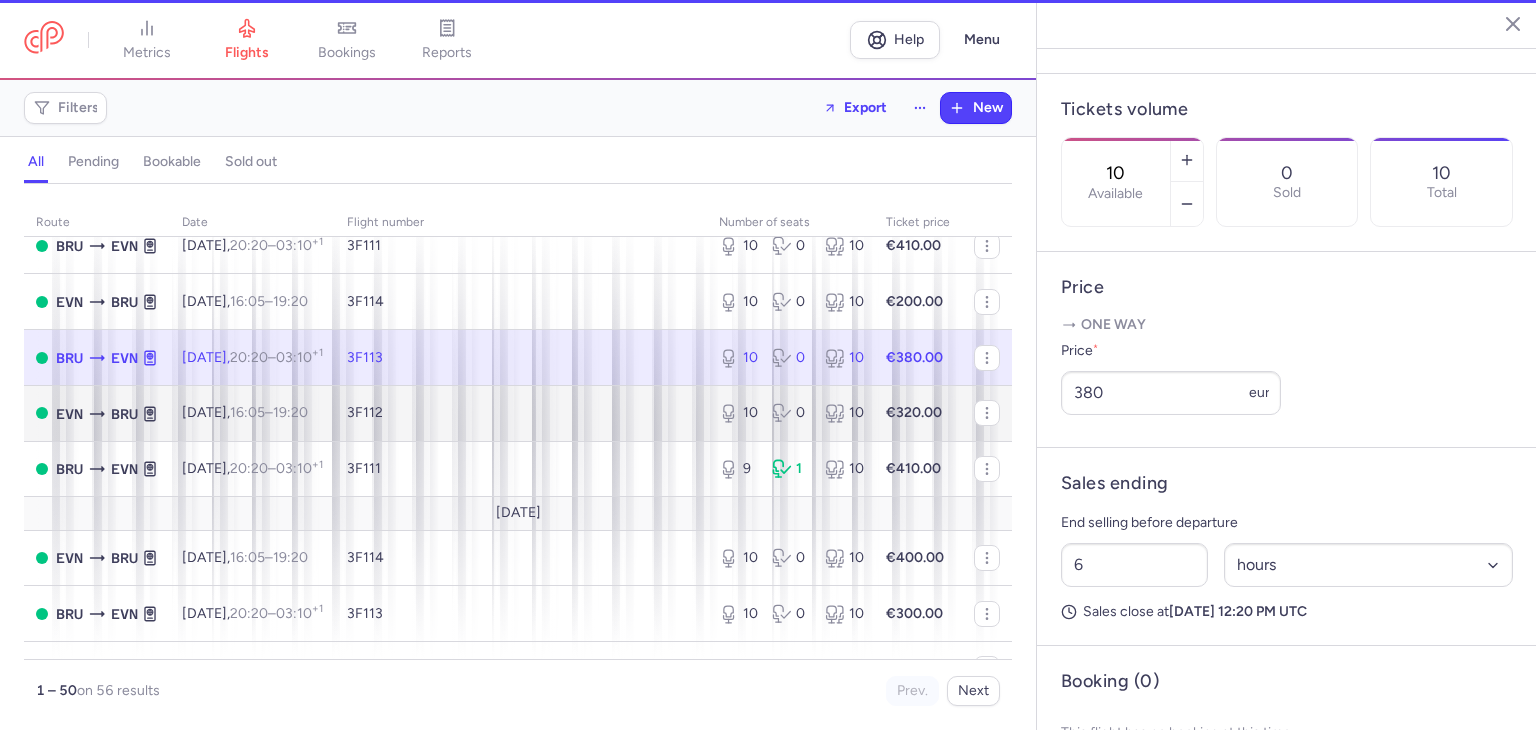 scroll, scrollTop: 528, scrollLeft: 0, axis: vertical 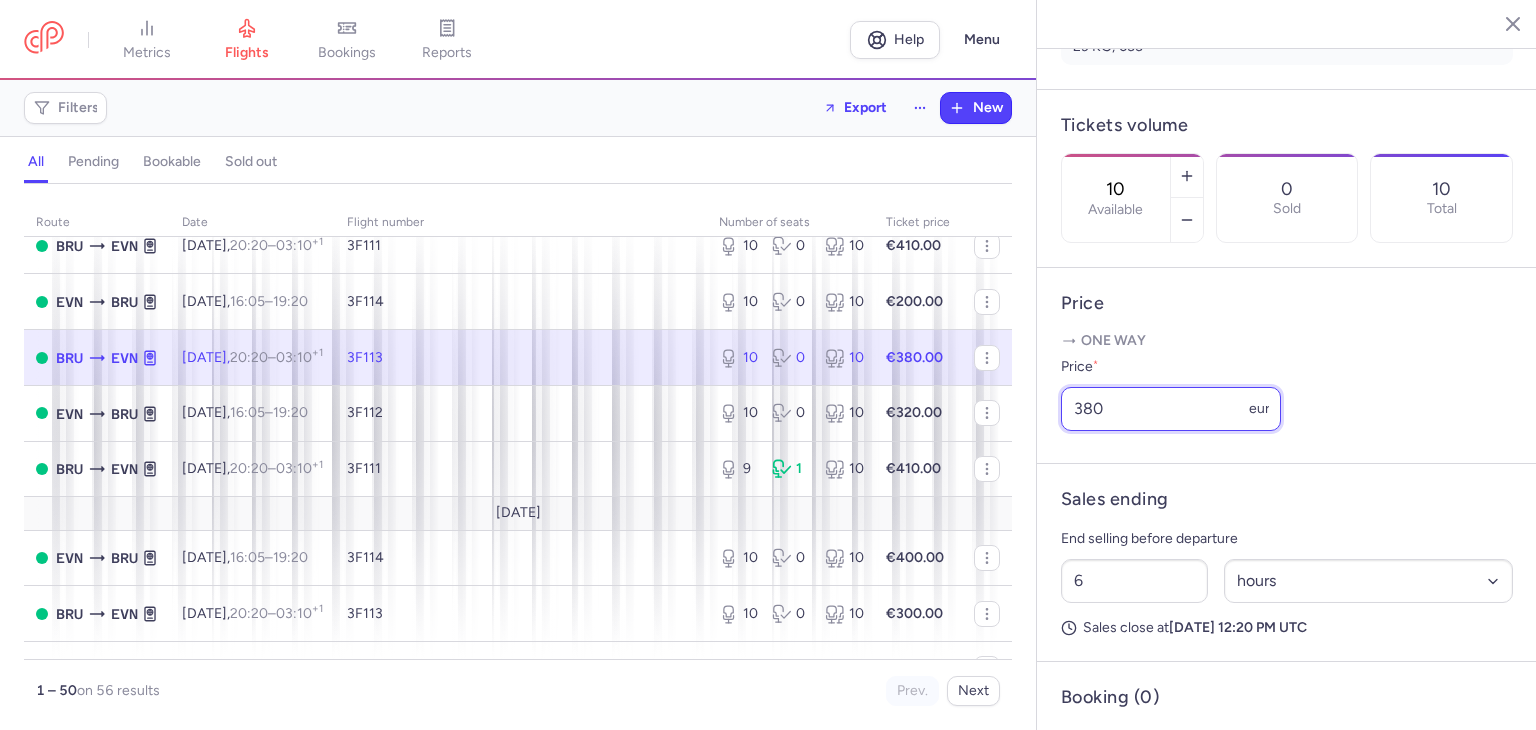 drag, startPoint x: 1112, startPoint y: 465, endPoint x: 1019, endPoint y: 443, distance: 95.566734 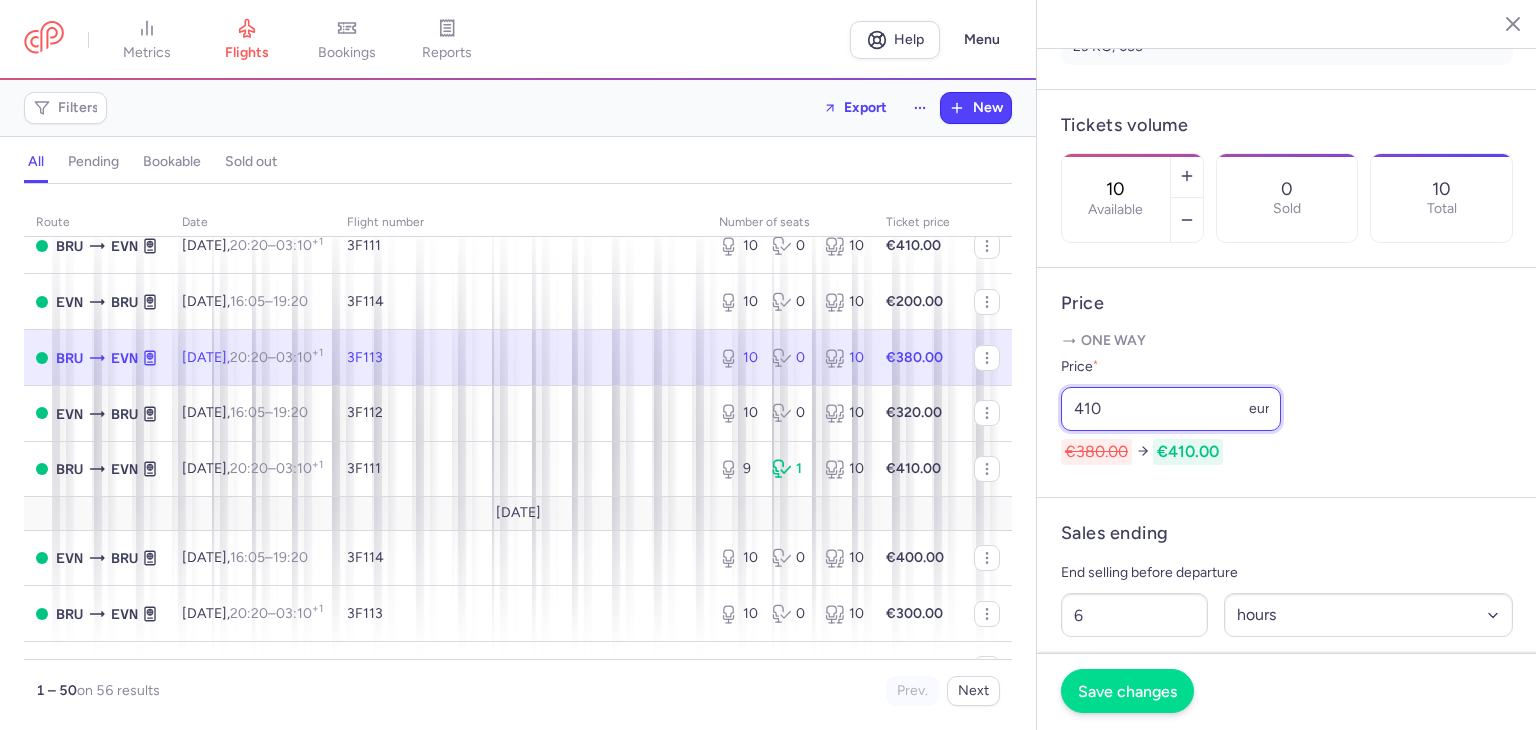type on "410" 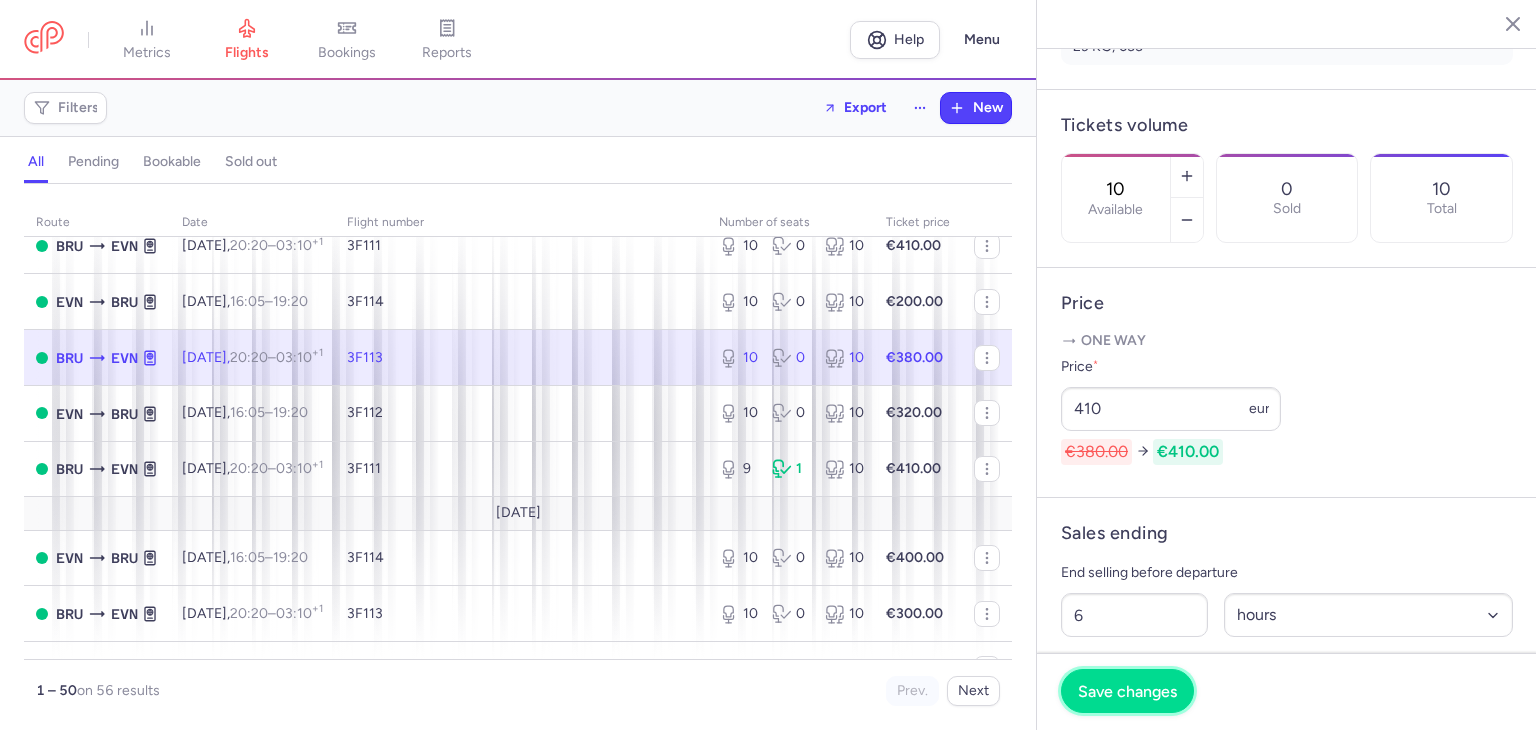 click on "Save changes" at bounding box center (1127, 691) 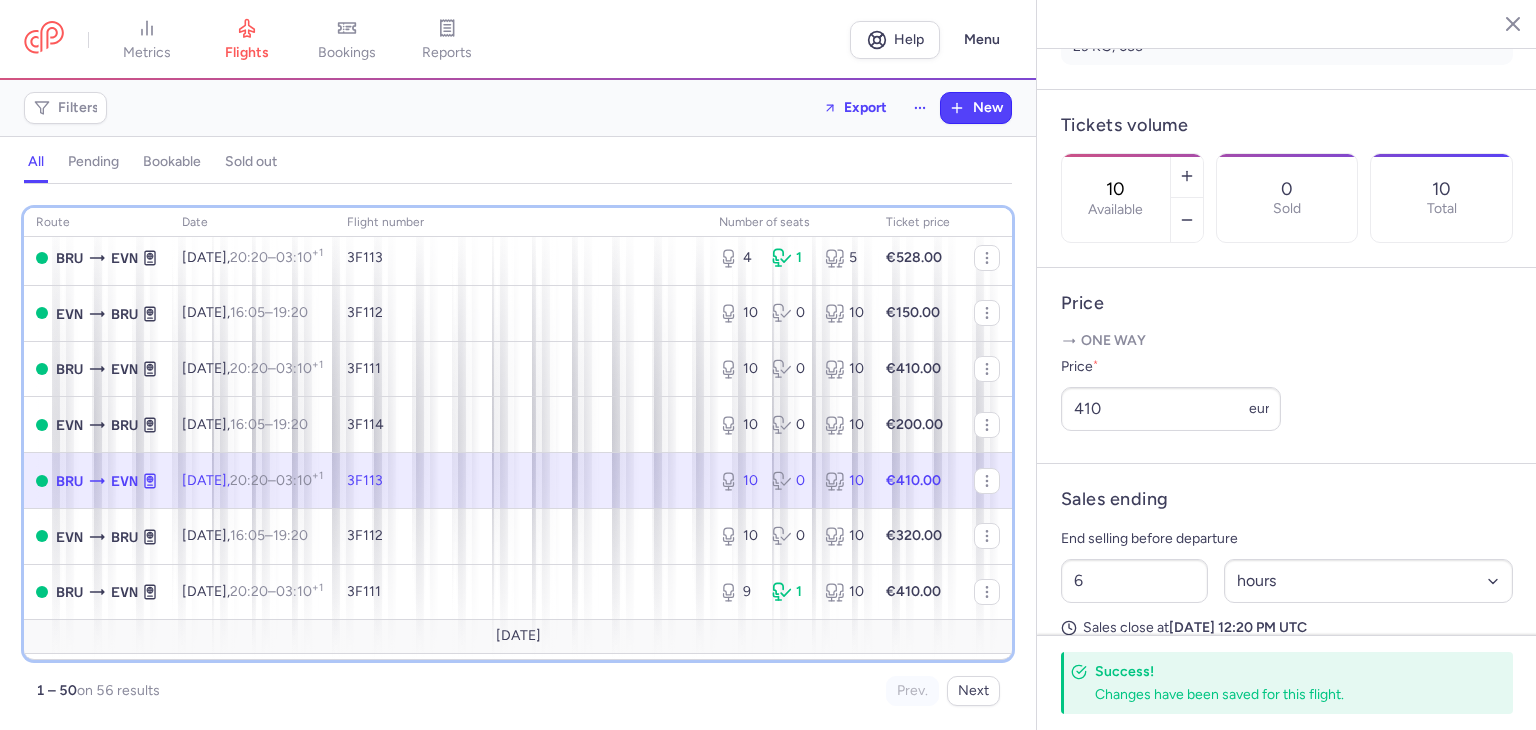 scroll, scrollTop: 72, scrollLeft: 0, axis: vertical 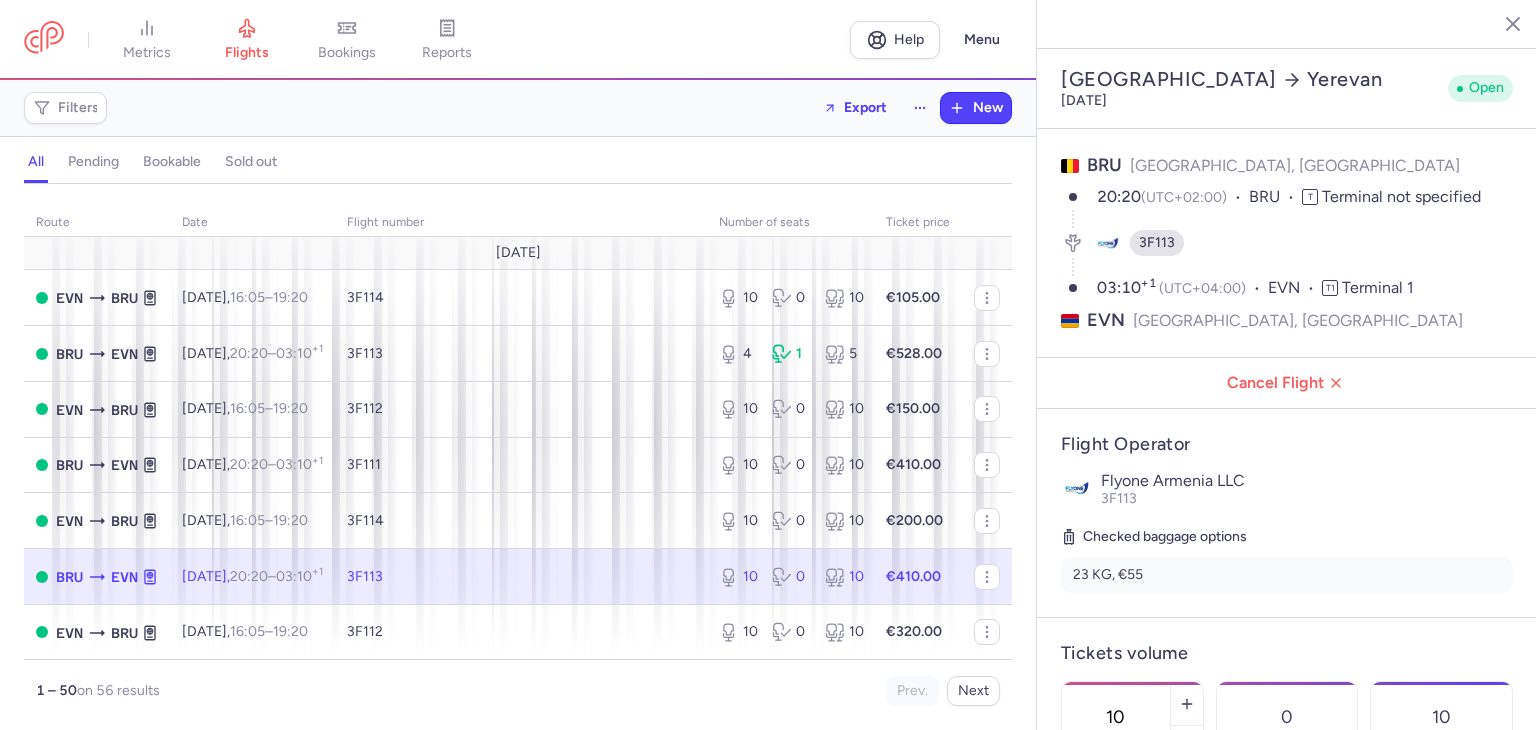 select on "hours" 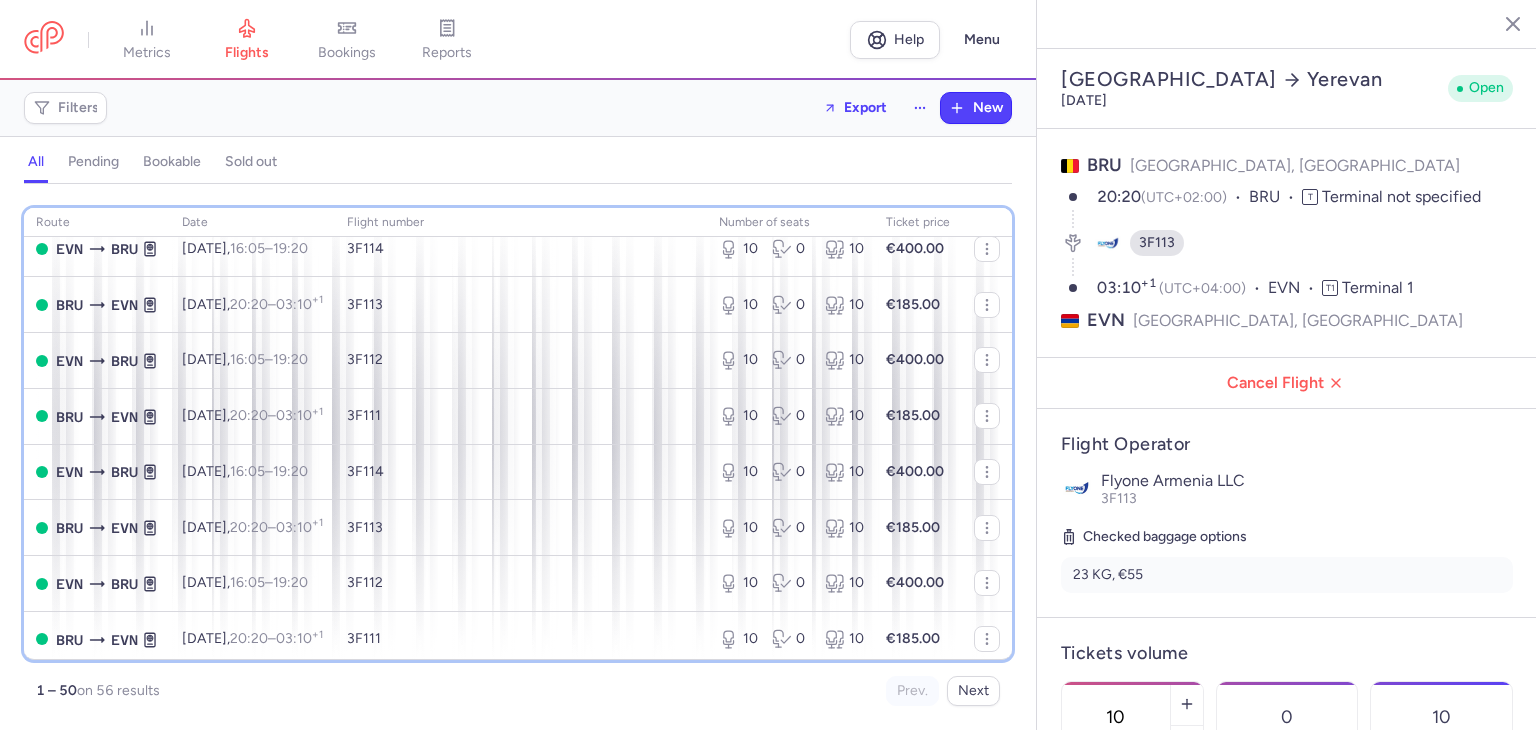 scroll, scrollTop: 980, scrollLeft: 0, axis: vertical 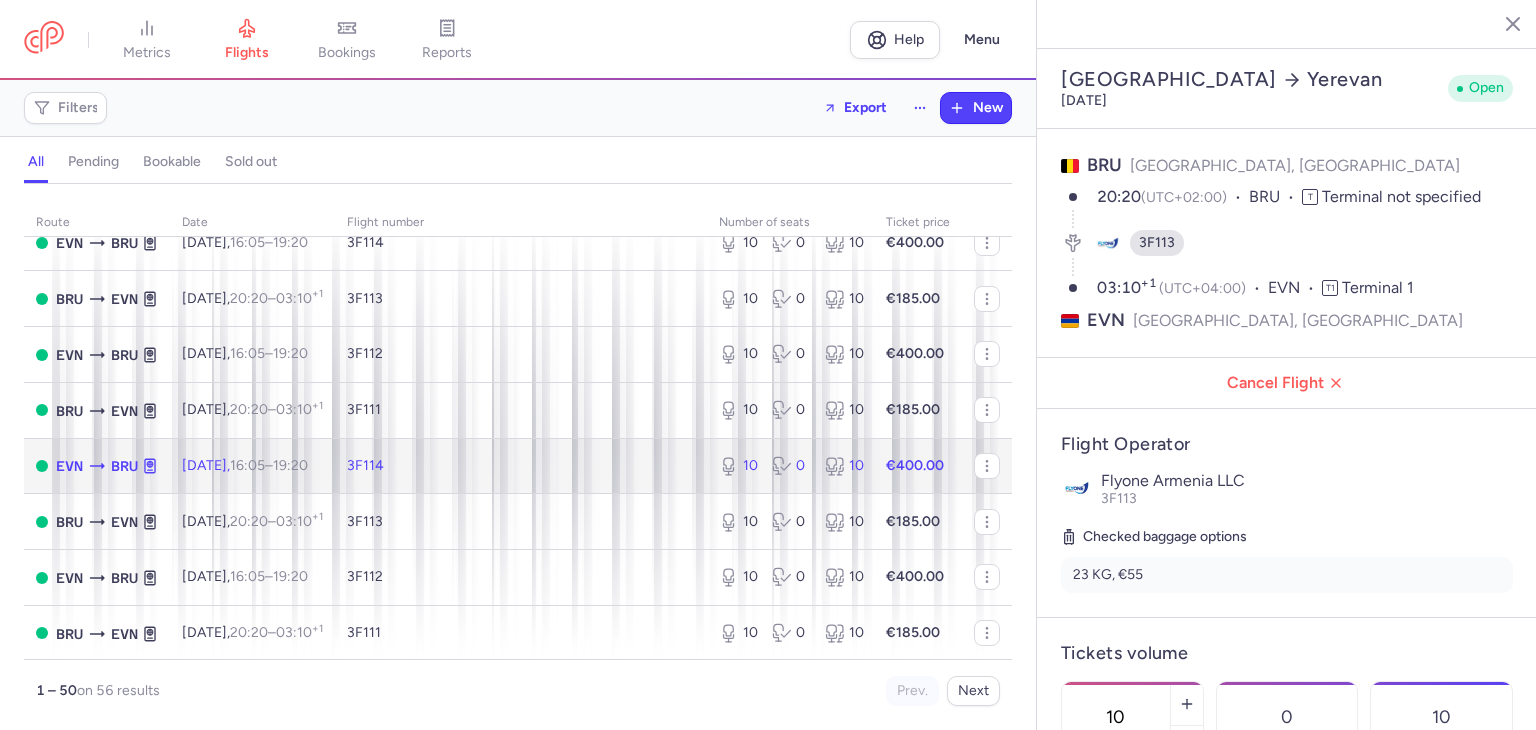 click at bounding box center [987, 466] 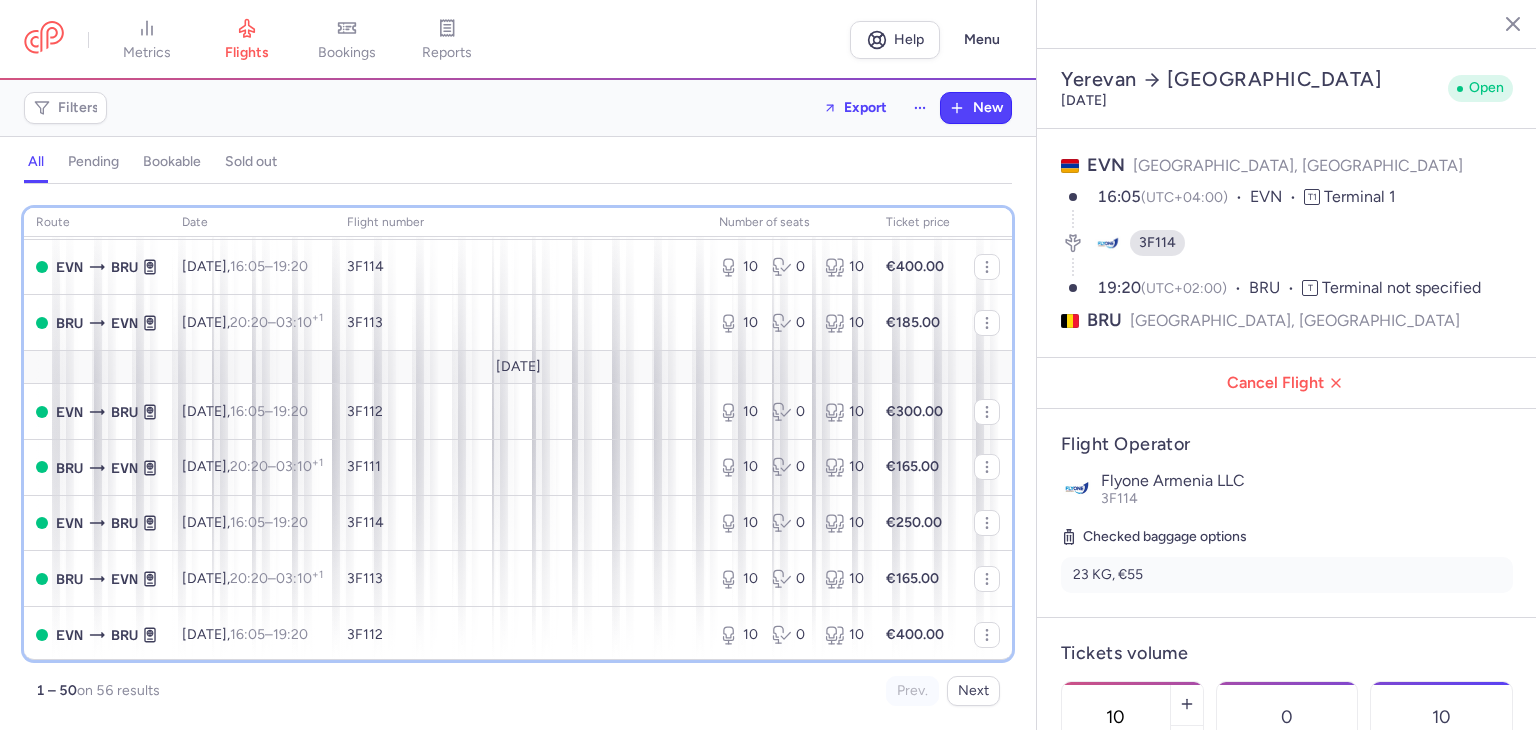 scroll, scrollTop: 1420, scrollLeft: 0, axis: vertical 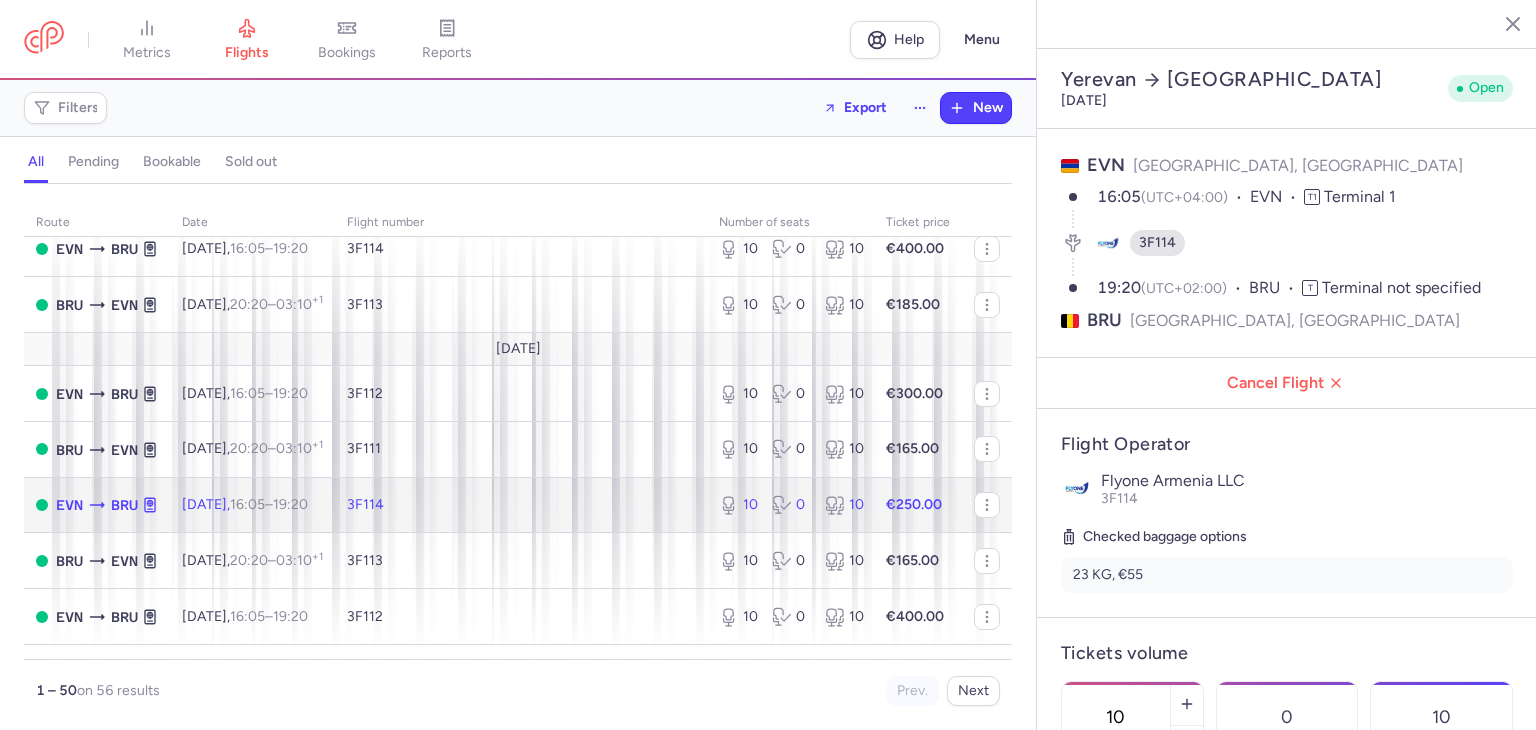 click on "€250.00" at bounding box center (918, 505) 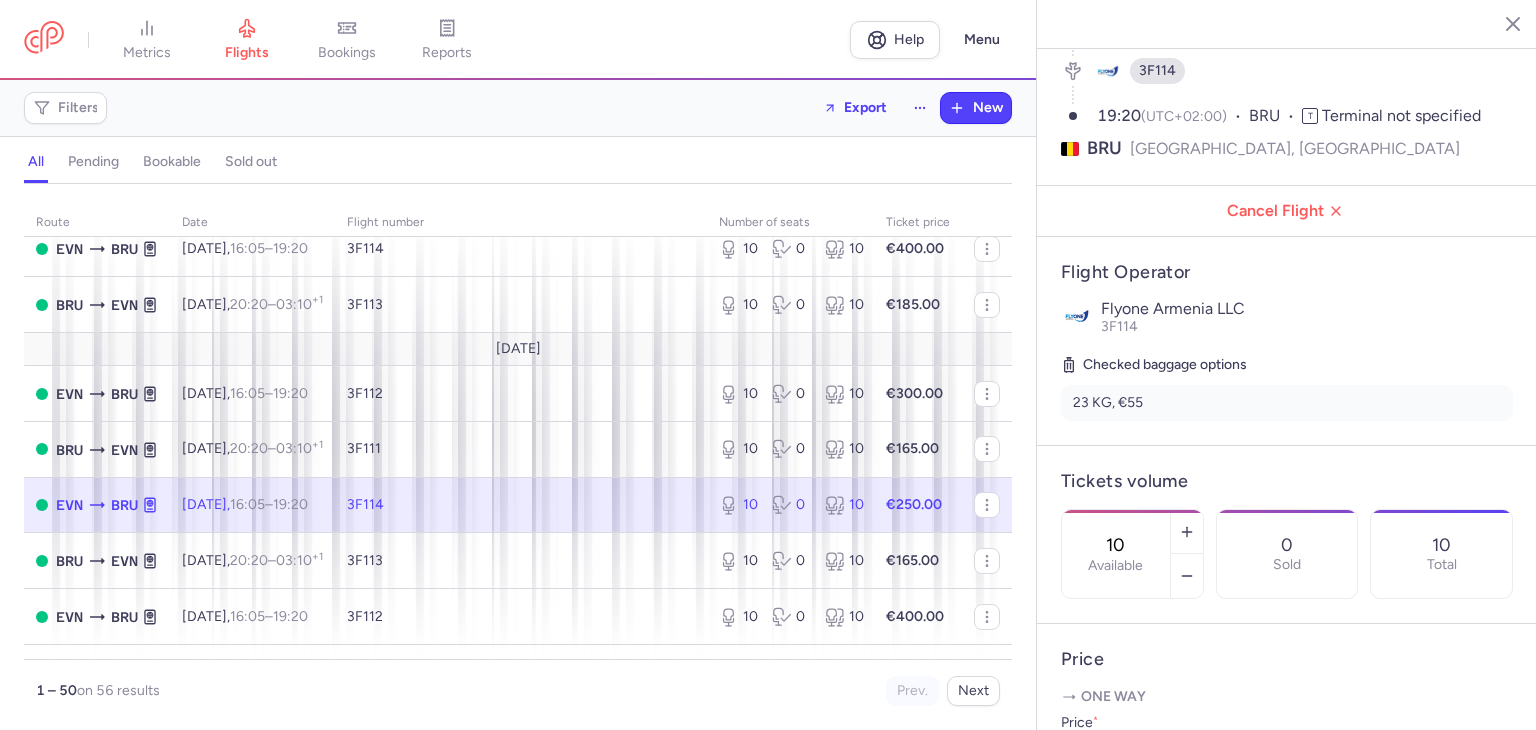scroll, scrollTop: 196, scrollLeft: 0, axis: vertical 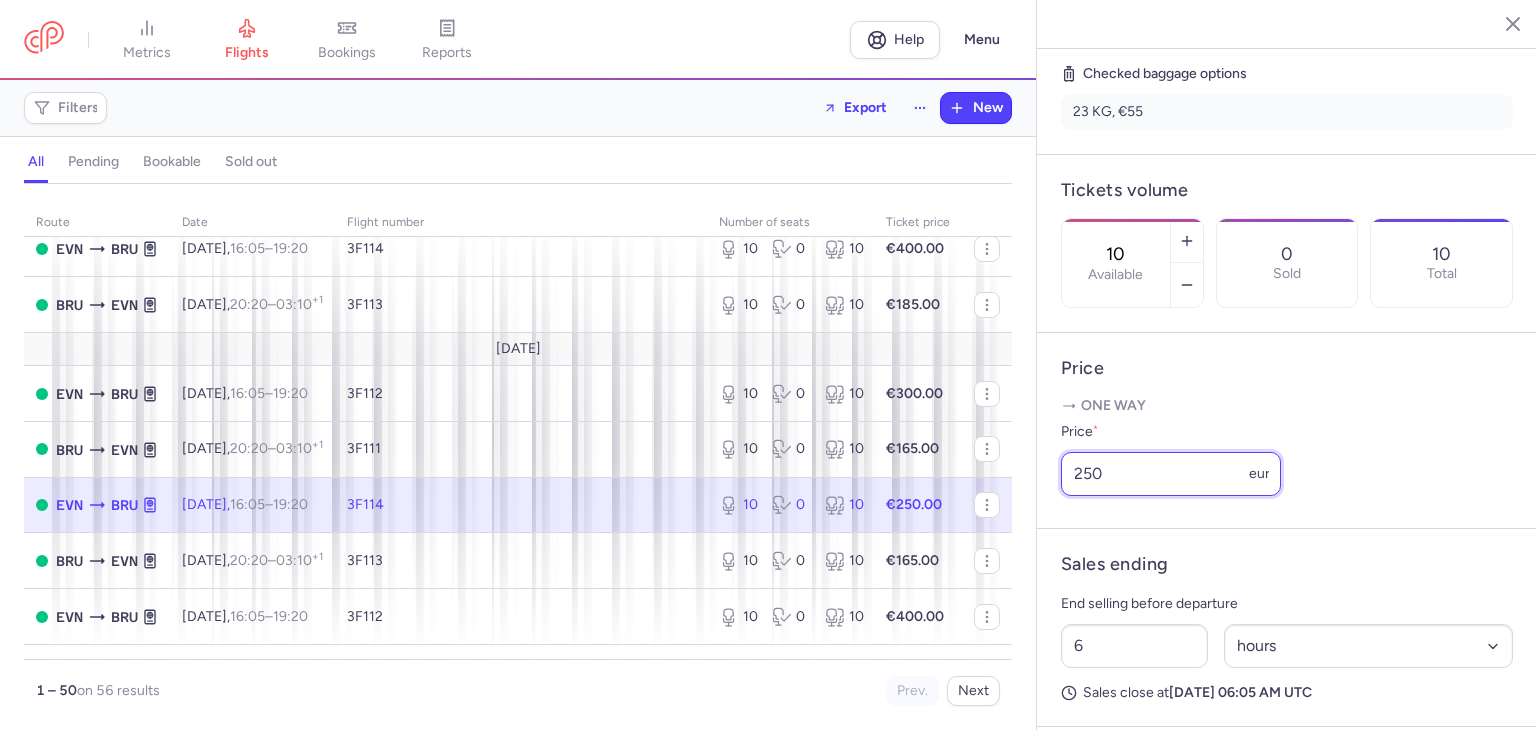 drag, startPoint x: 1128, startPoint y: 531, endPoint x: 1028, endPoint y: 554, distance: 102.610916 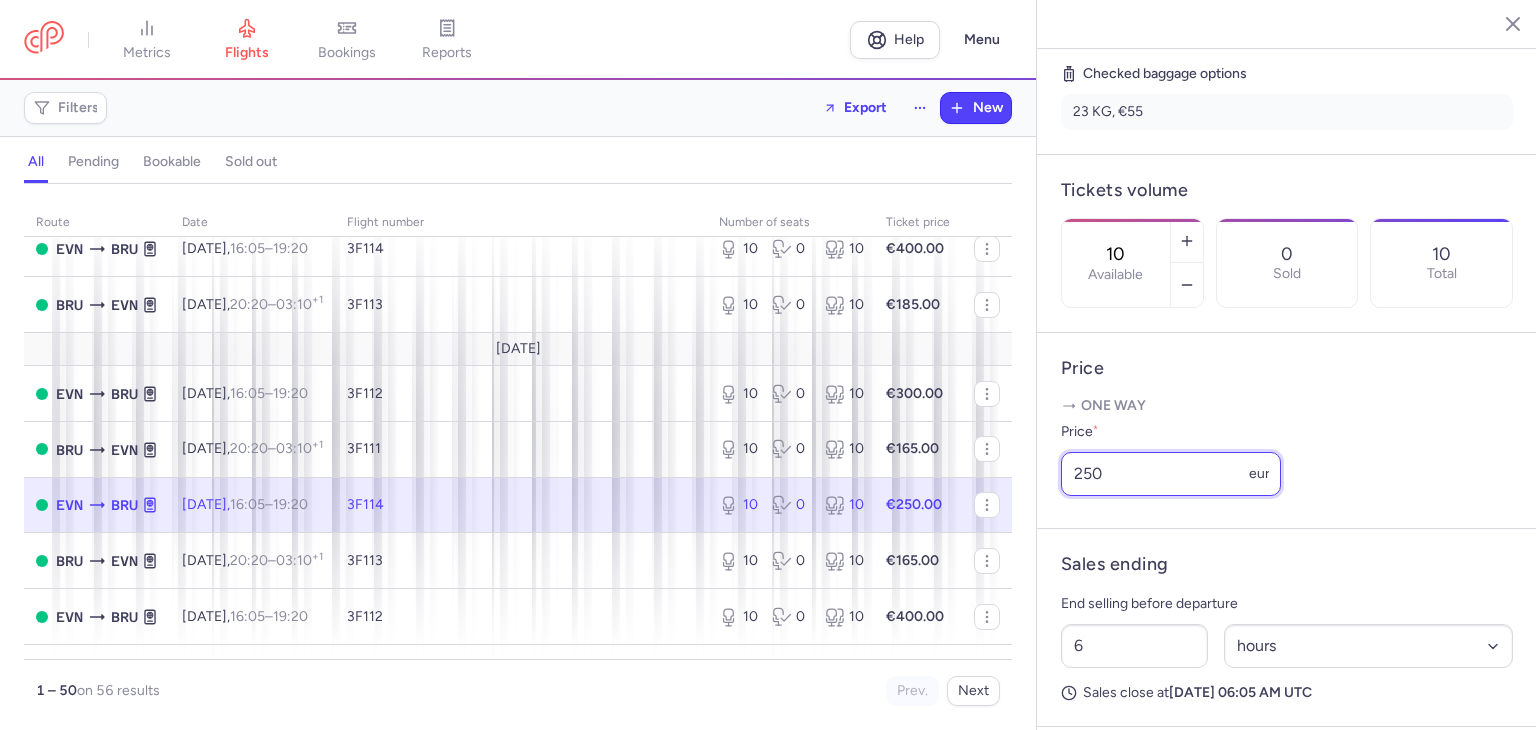 click on "metrics flights bookings reports  Help  Menu Filters  Export  New all pending bookable sold out route date Flight number number of seats Ticket price July 25  EVN  BRU Sun, 20 Jul,  16:05  –  19:20  +0  3F114  10 0 10 €105.00  BRU  EVN Sun, 20 Jul,  20:20  –  03:10  +1  3F113  4 1 5 €528.00  EVN  BRU Thu, 24 Jul,  16:05  –  19:20  +0  3F112  10 0 10 €150.00  BRU  EVN Thu, 24 Jul,  20:20  –  03:10  +1  3F111  10 0 10 €410.00  EVN  BRU Sun, 27 Jul,  16:05  –  19:20  +0  3F114  10 0 10 €200.00  BRU  EVN Sun, 27 Jul,  20:20  –  03:10  +1  3F113  10 0 10 €410.00  EVN  BRU Thu, 31 Jul,  16:05  –  19:20  +0  3F112  10 0 10 €320.00  BRU  EVN Thu, 31 Jul,  20:20  –  03:10  +1  3F111  9 1 10 €410.00 August 25  EVN  BRU Sun, 3 Aug,  16:05  –  19:20  +0  3F114  10 0 10 €400.00  BRU  EVN Sun, 3 Aug,  20:20  –  03:10  +1  3F113  10 0 10 €300.00  EVN  BRU Thu, 7 Aug,  16:05  –  19:20  +0  3F112  10 0 10 €400.00  BRU  EVN Thu, 7 Aug,  20:20  –  03:10  +1  3F111  10 0 10 €300.00" 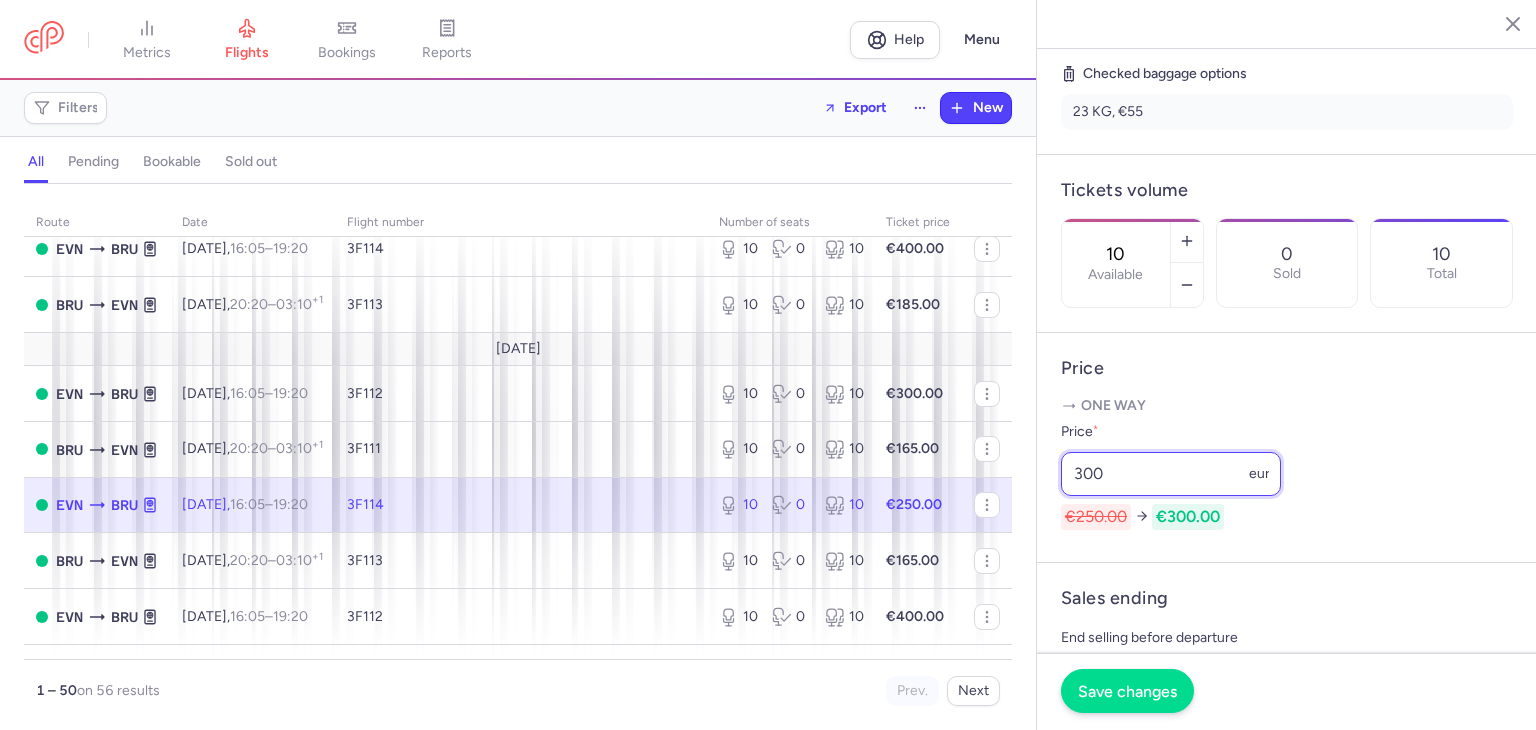 type on "300" 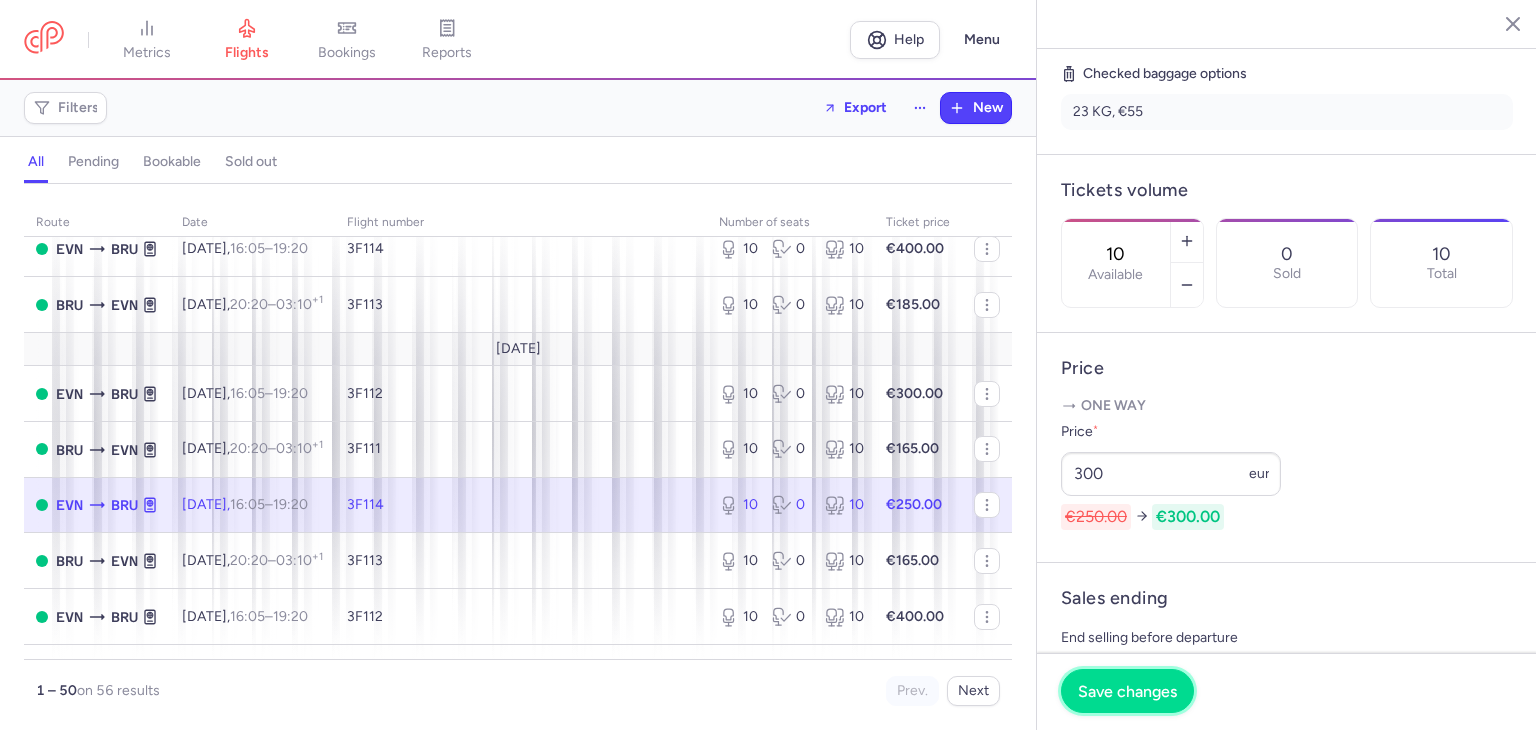 click on "Save changes" at bounding box center (1127, 691) 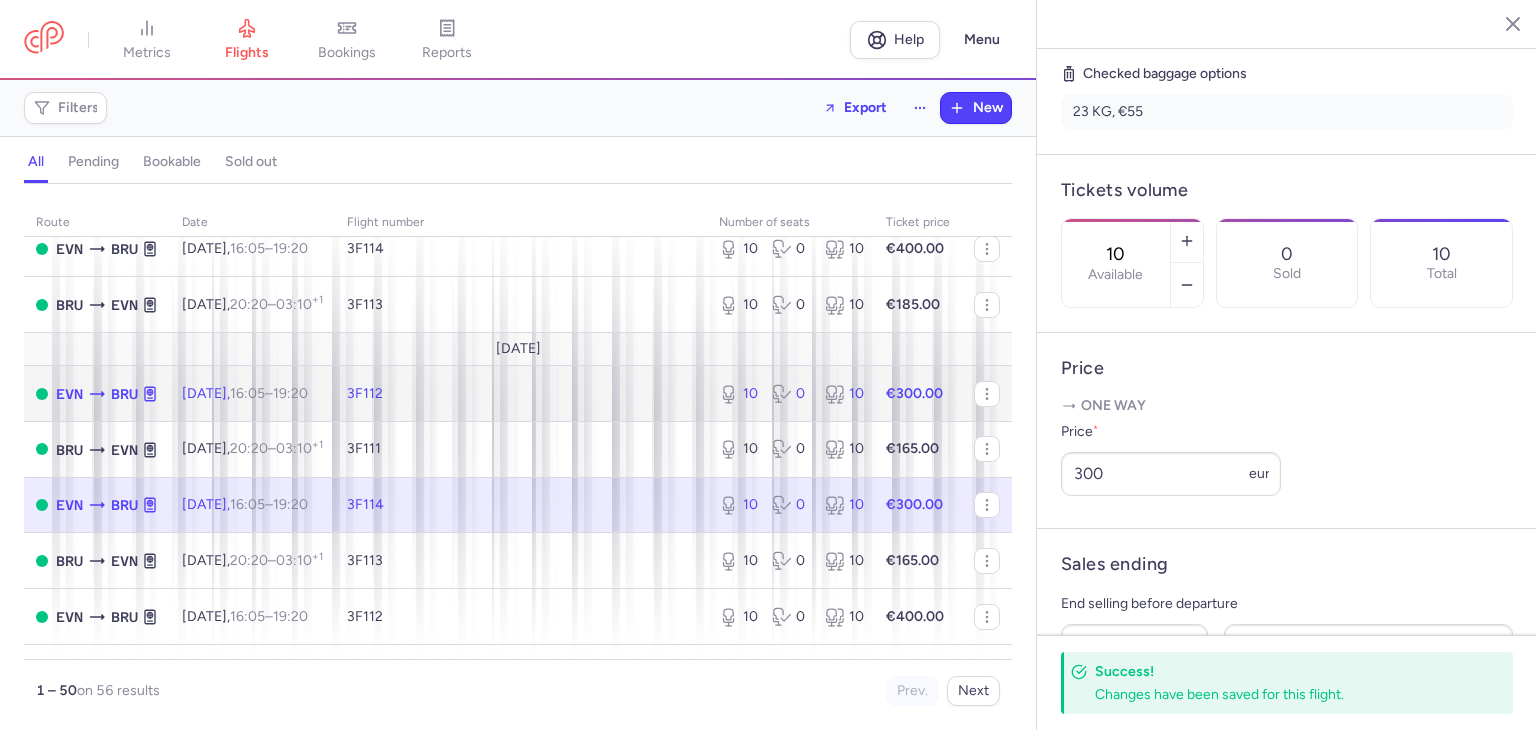 click on "€300.00" at bounding box center [914, 393] 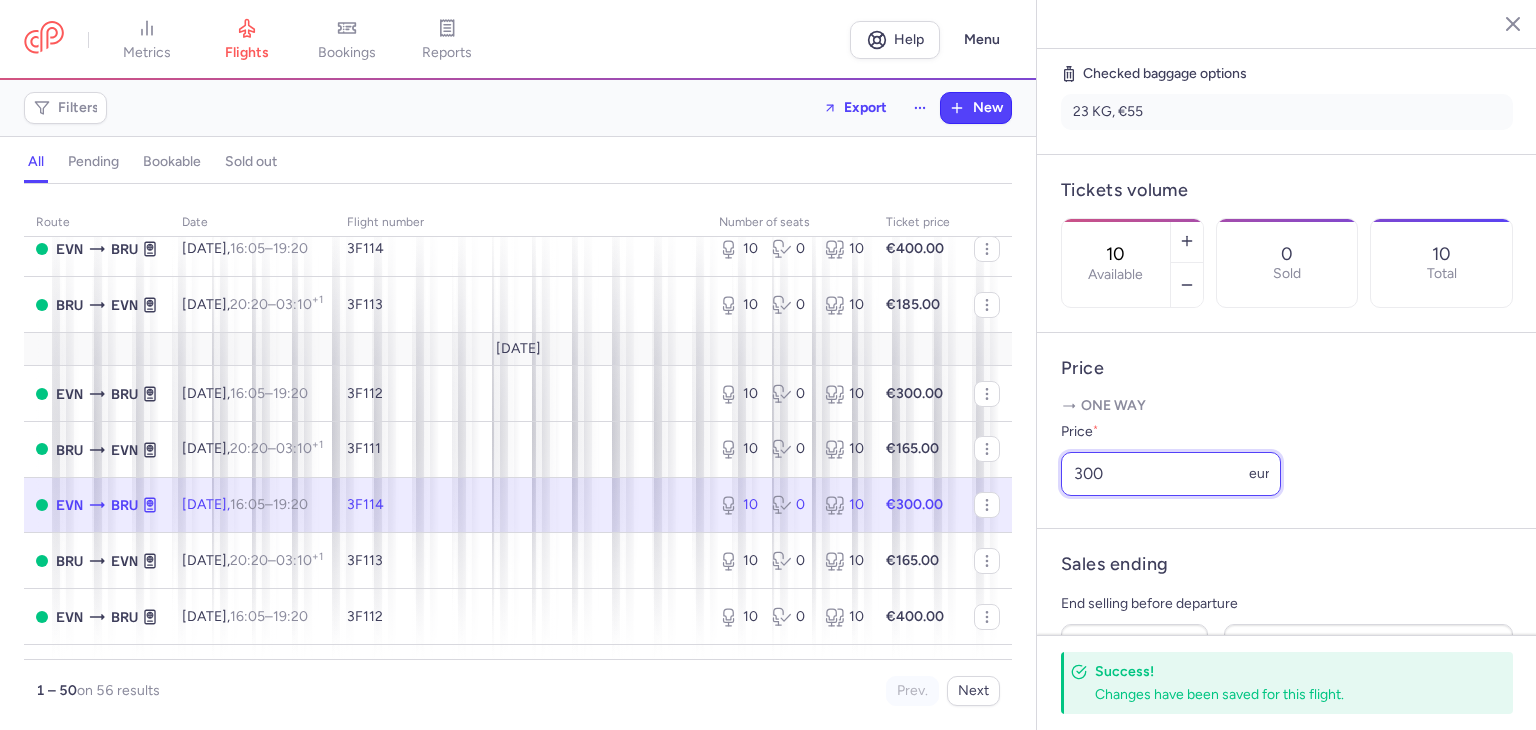 drag, startPoint x: 1120, startPoint y: 527, endPoint x: 1024, endPoint y: 544, distance: 97.49359 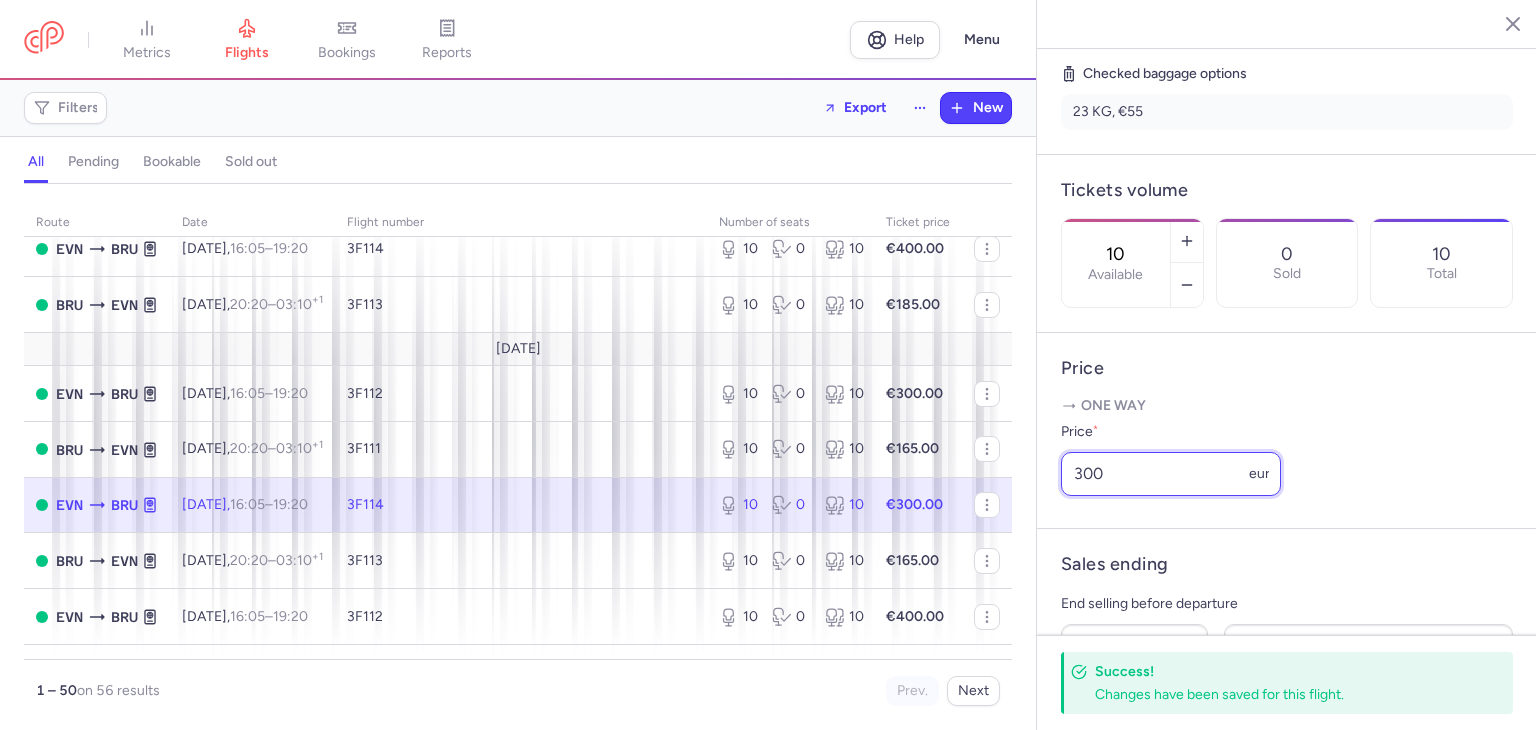 click on "metrics flights bookings reports  Help  Menu Filters  Export  New all pending bookable sold out route date Flight number number of seats Ticket price July 25  EVN  BRU Sun, 20 Jul,  16:05  –  19:20  +0  3F114  10 0 10 €105.00  BRU  EVN Sun, 20 Jul,  20:20  –  03:10  +1  3F113  4 1 5 €528.00  EVN  BRU Thu, 24 Jul,  16:05  –  19:20  +0  3F112  10 0 10 €150.00  BRU  EVN Thu, 24 Jul,  20:20  –  03:10  +1  3F111  10 0 10 €410.00  EVN  BRU Sun, 27 Jul,  16:05  –  19:20  +0  3F114  10 0 10 €200.00  BRU  EVN Sun, 27 Jul,  20:20  –  03:10  +1  3F113  10 0 10 €410.00  EVN  BRU Thu, 31 Jul,  16:05  –  19:20  +0  3F112  10 0 10 €320.00  BRU  EVN Thu, 31 Jul,  20:20  –  03:10  +1  3F111  9 1 10 €410.00 August 25  EVN  BRU Sun, 3 Aug,  16:05  –  19:20  +0  3F114  10 0 10 €400.00  BRU  EVN Sun, 3 Aug,  20:20  –  03:10  +1  3F113  10 0 10 €300.00  EVN  BRU Thu, 7 Aug,  16:05  –  19:20  +0  3F112  10 0 10 €400.00  BRU  EVN Thu, 7 Aug,  20:20  –  03:10  +1  3F111  10 0 10 €300.00" 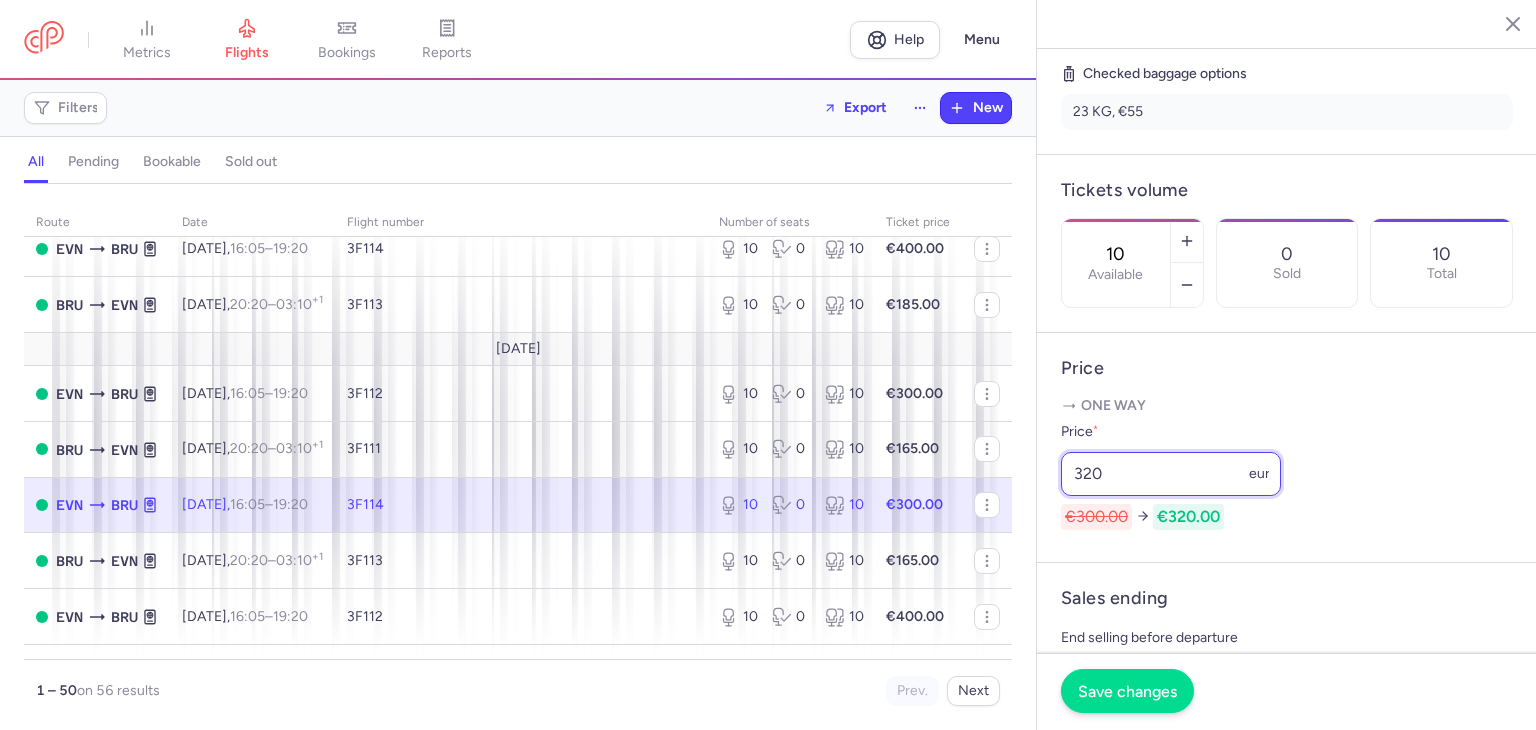 type on "320" 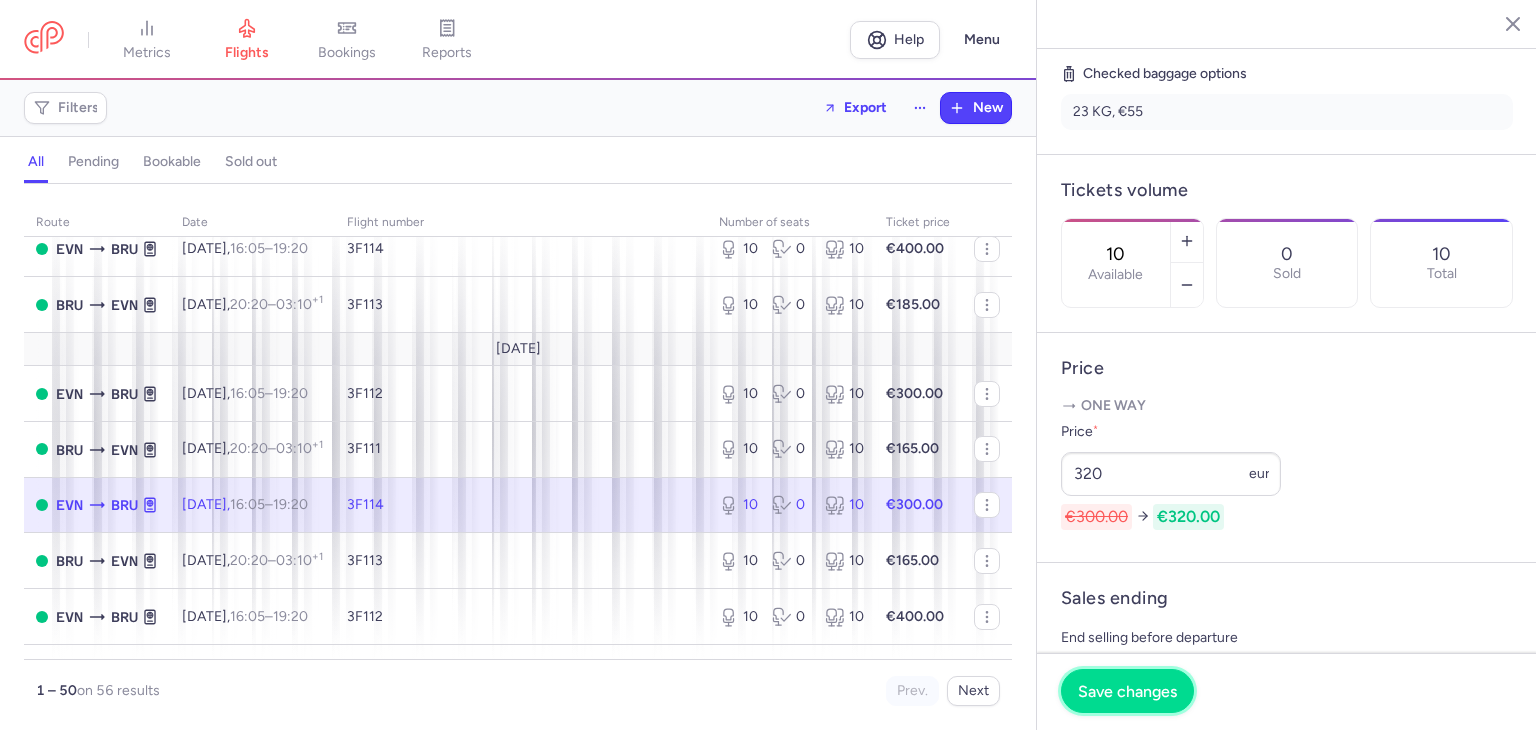 click on "Save changes" at bounding box center [1127, 691] 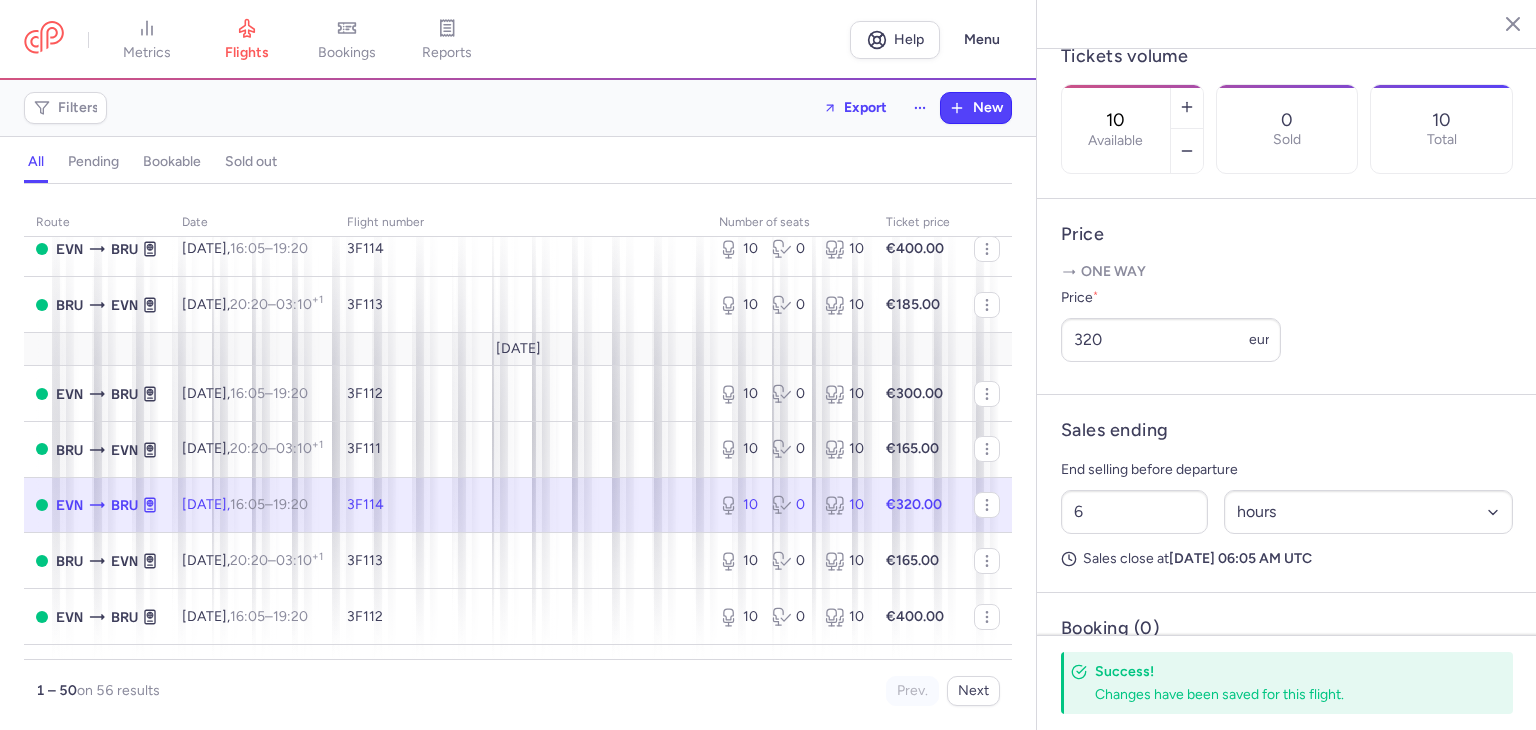 scroll, scrollTop: 605, scrollLeft: 0, axis: vertical 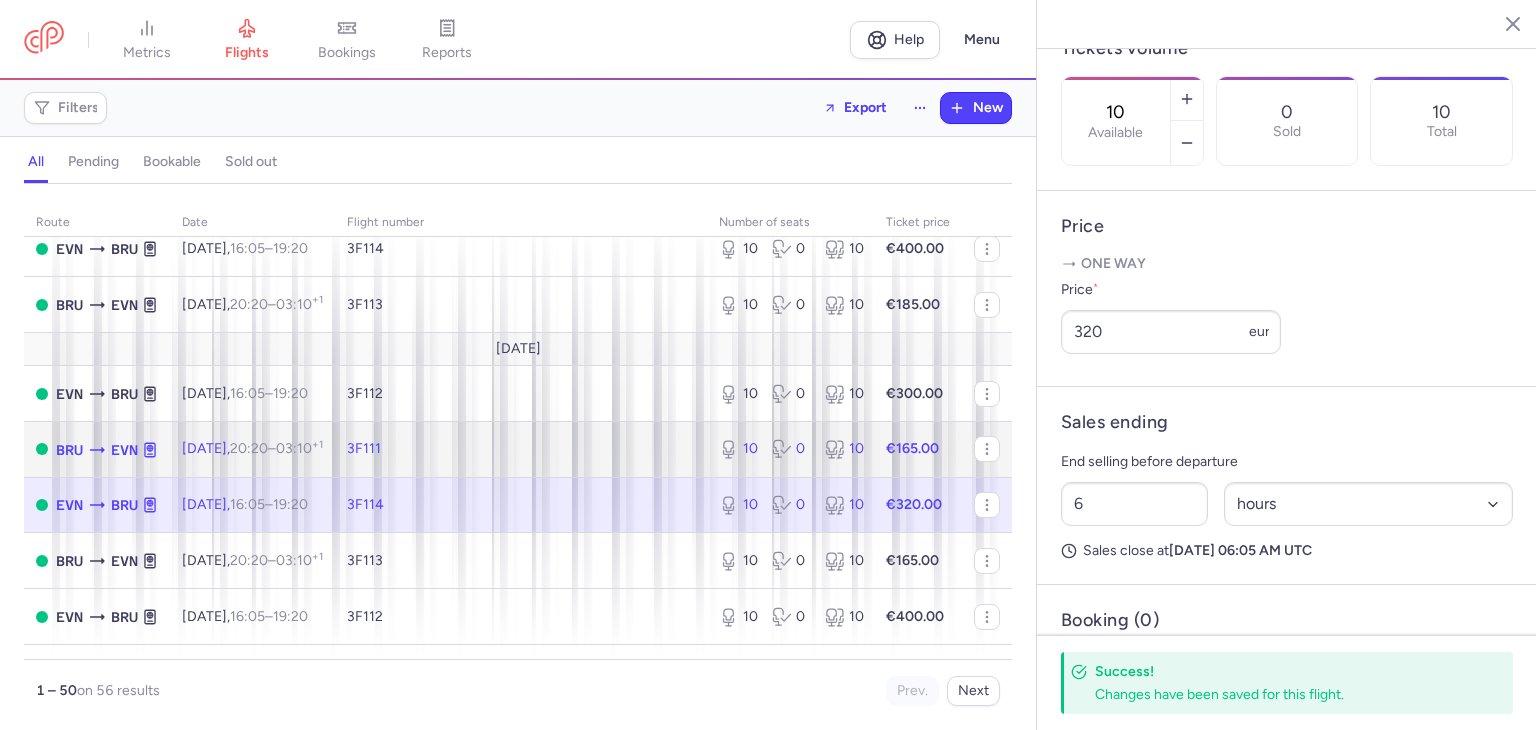 drag, startPoint x: 993, startPoint y: 462, endPoint x: 1080, endPoint y: 204, distance: 272.27377 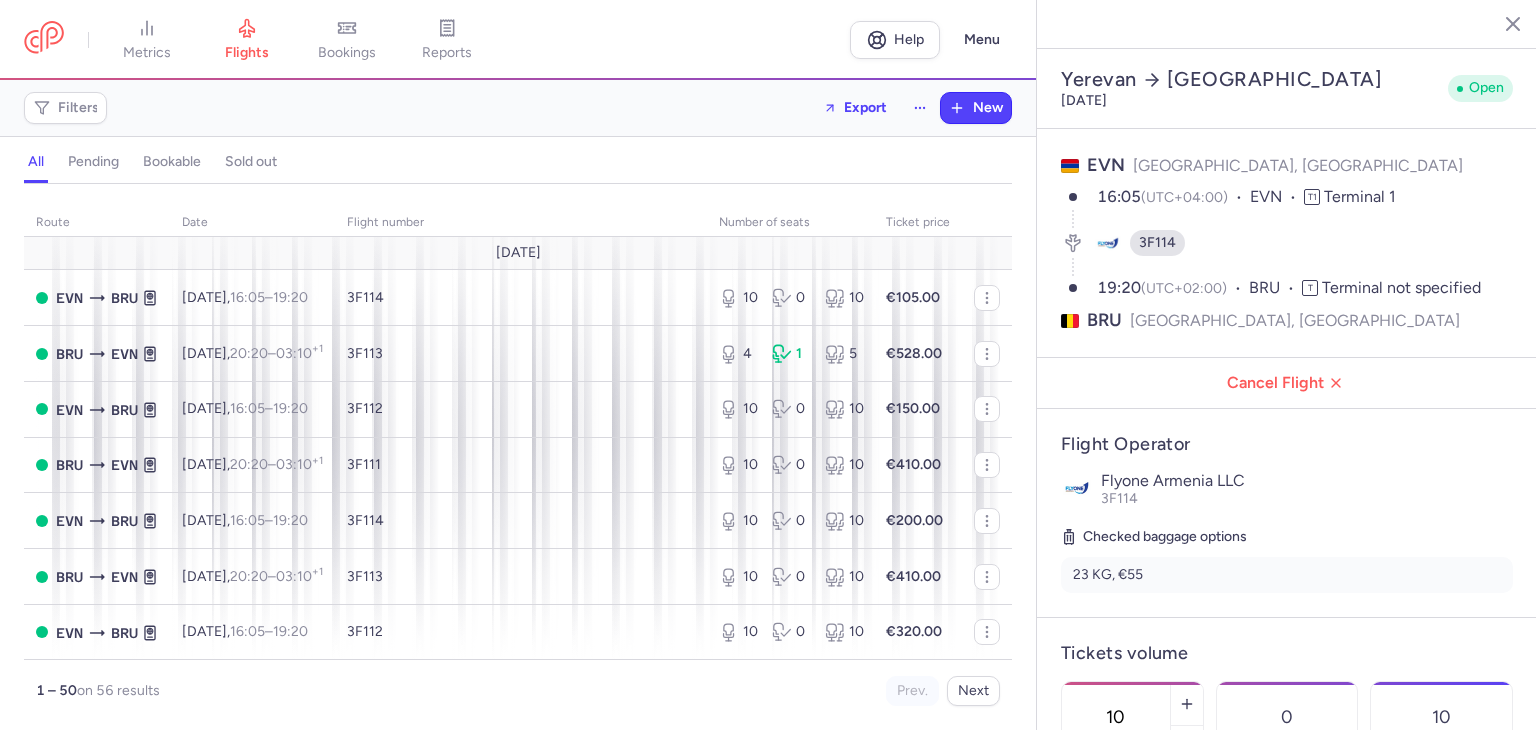 select on "hours" 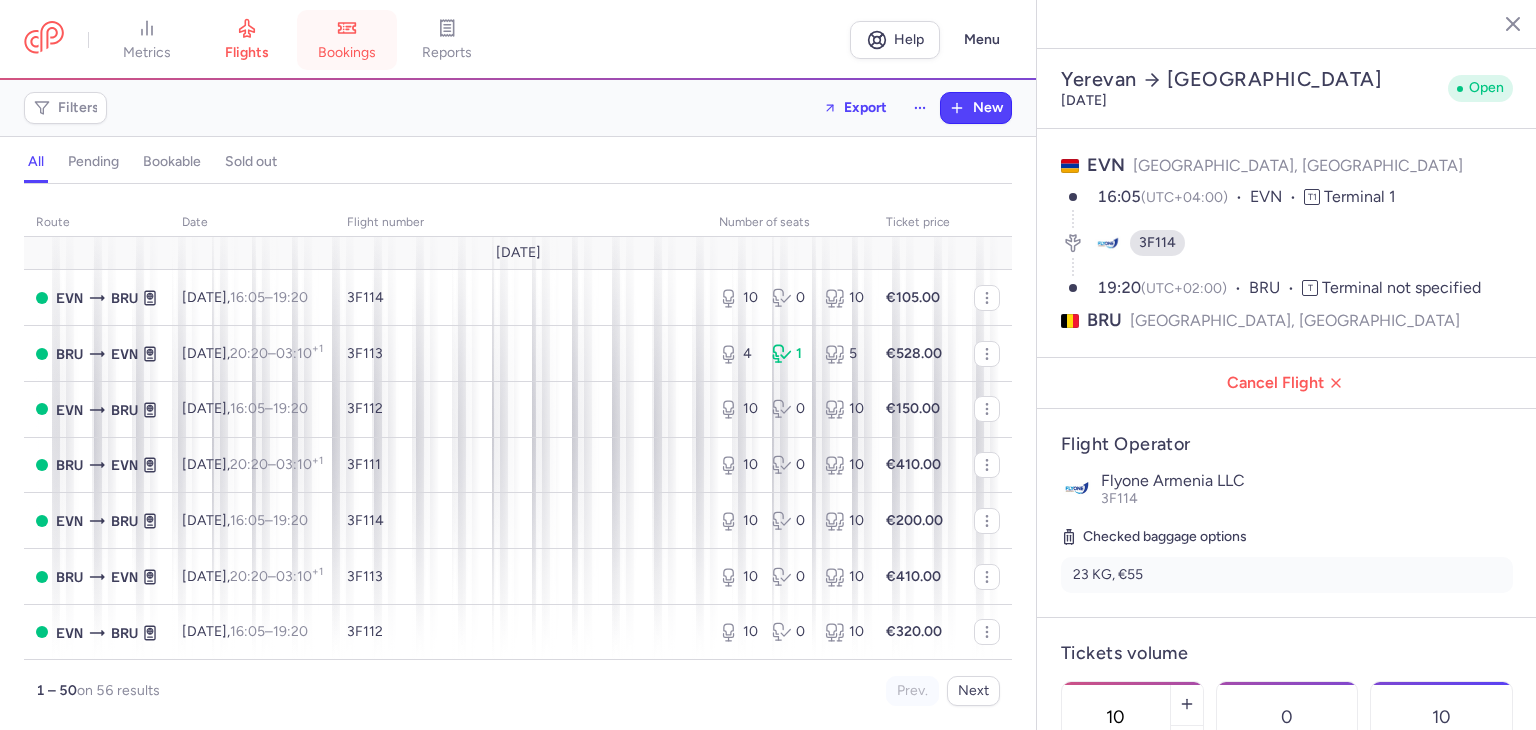 scroll, scrollTop: 0, scrollLeft: 0, axis: both 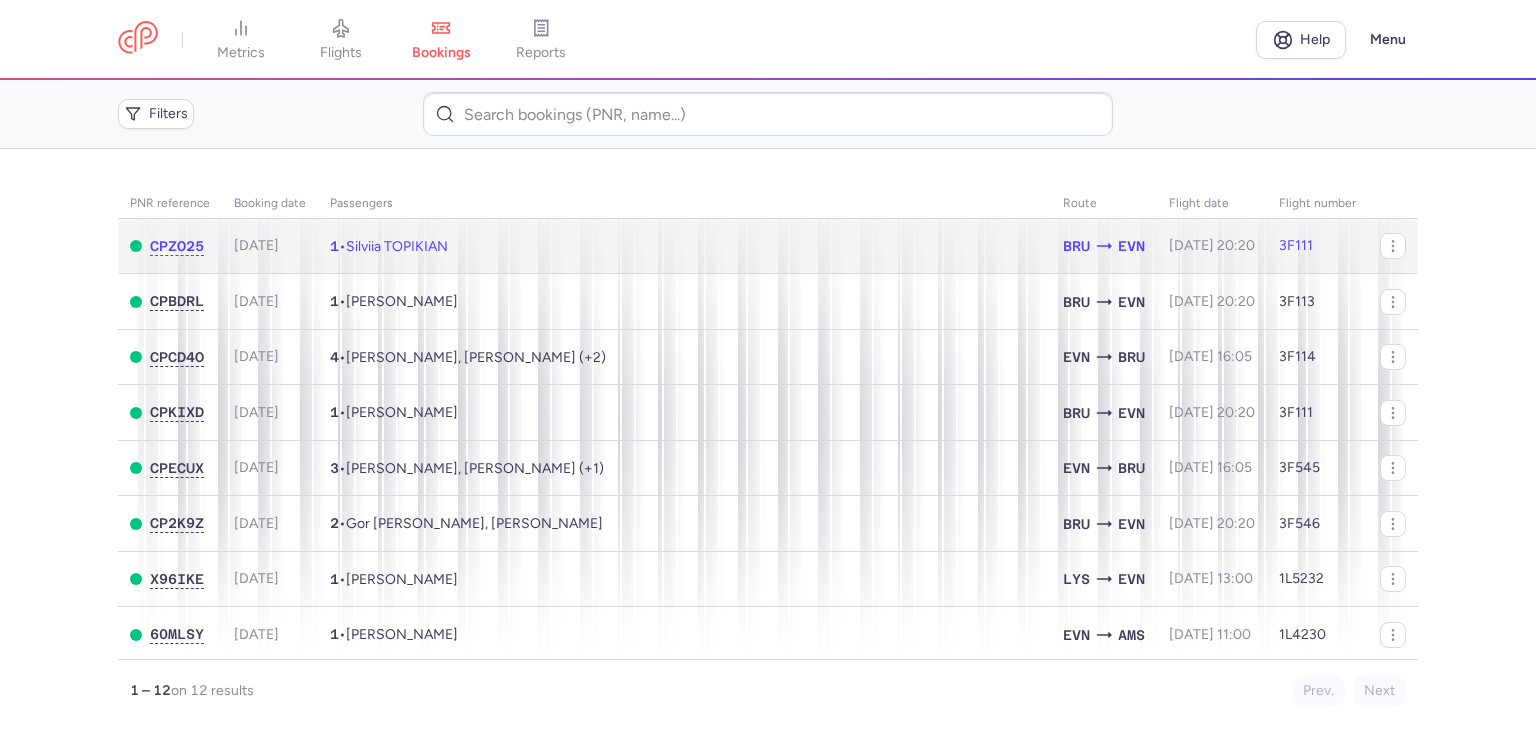 click on "Silviia TOPIKIAN" at bounding box center (397, 246) 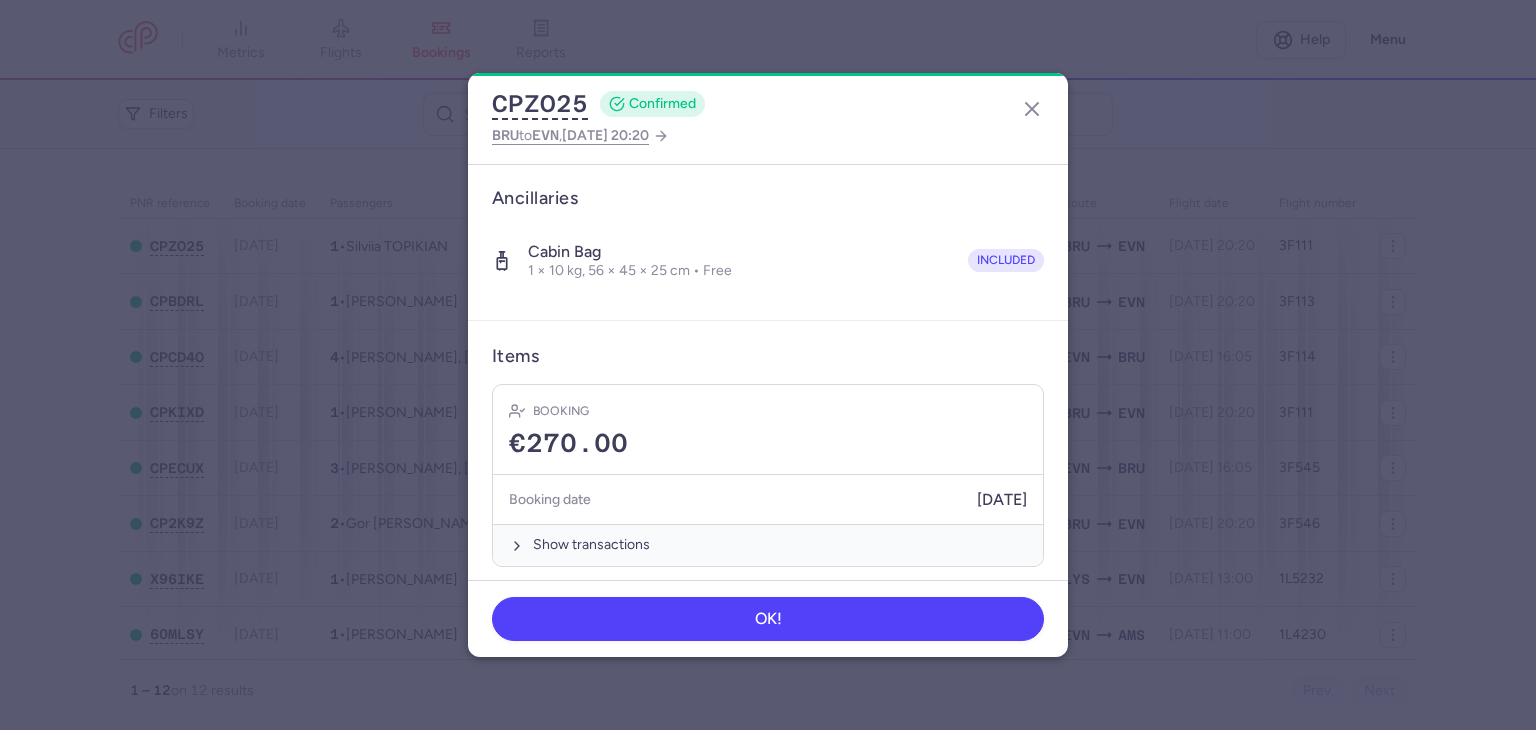 scroll, scrollTop: 324, scrollLeft: 0, axis: vertical 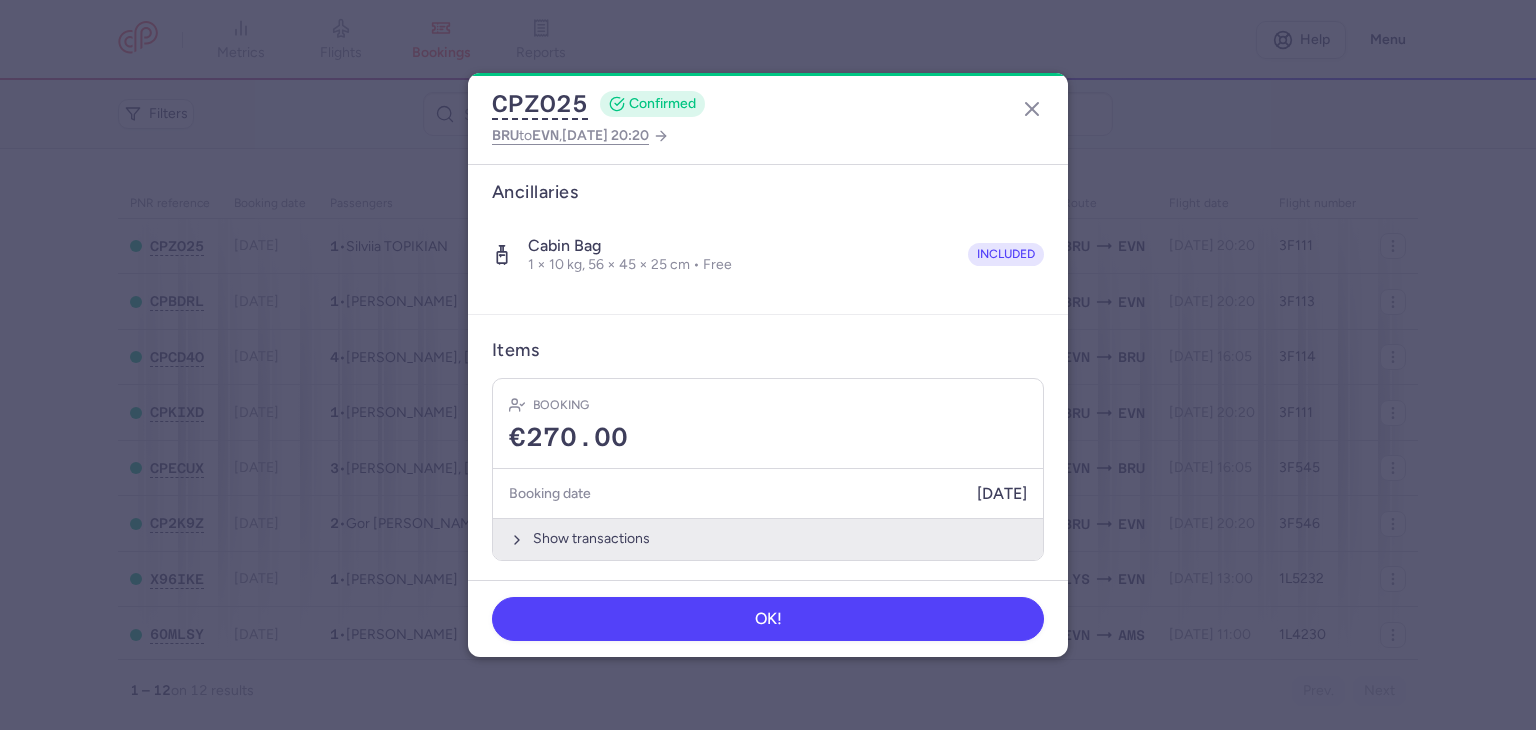 click on "Show transactions" at bounding box center (768, 538) 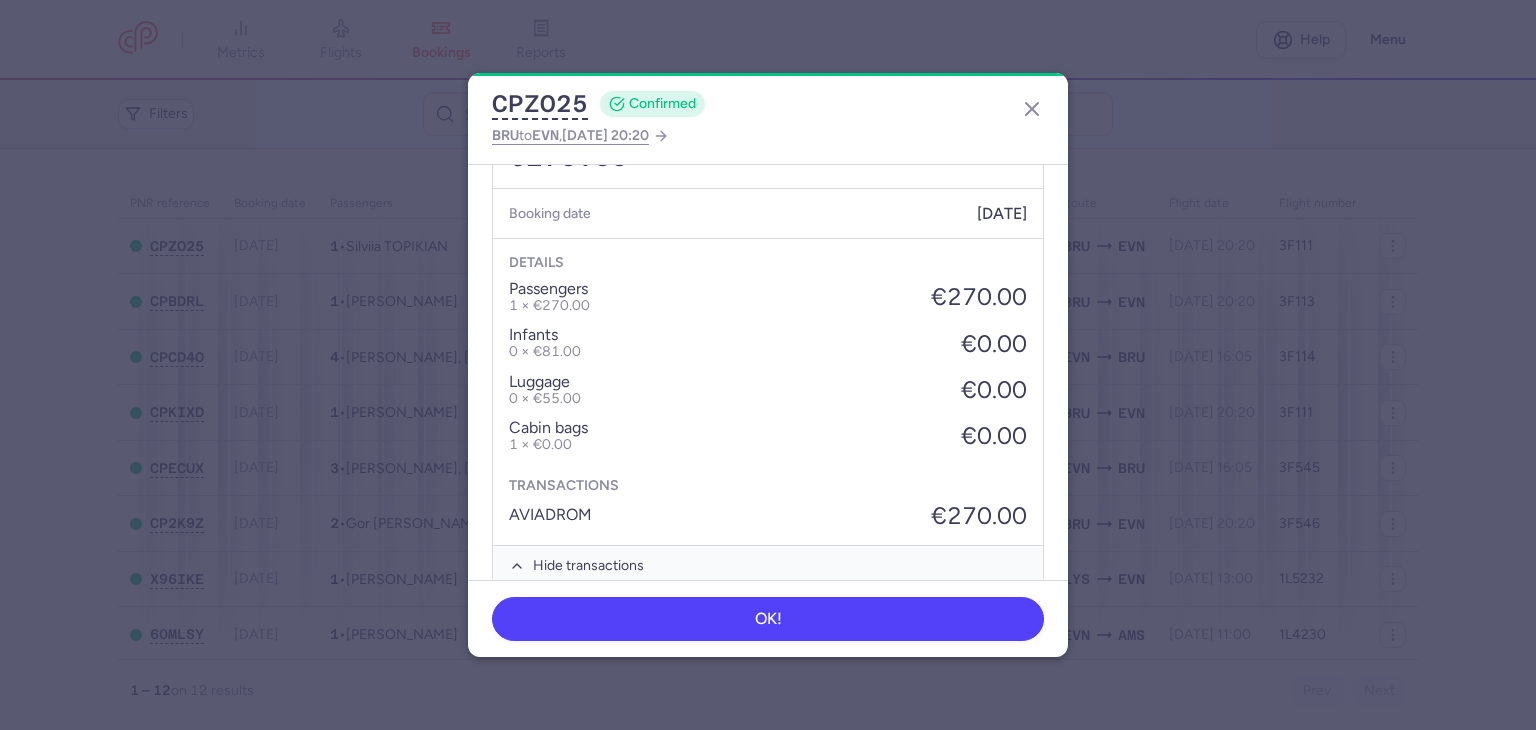 scroll, scrollTop: 632, scrollLeft: 0, axis: vertical 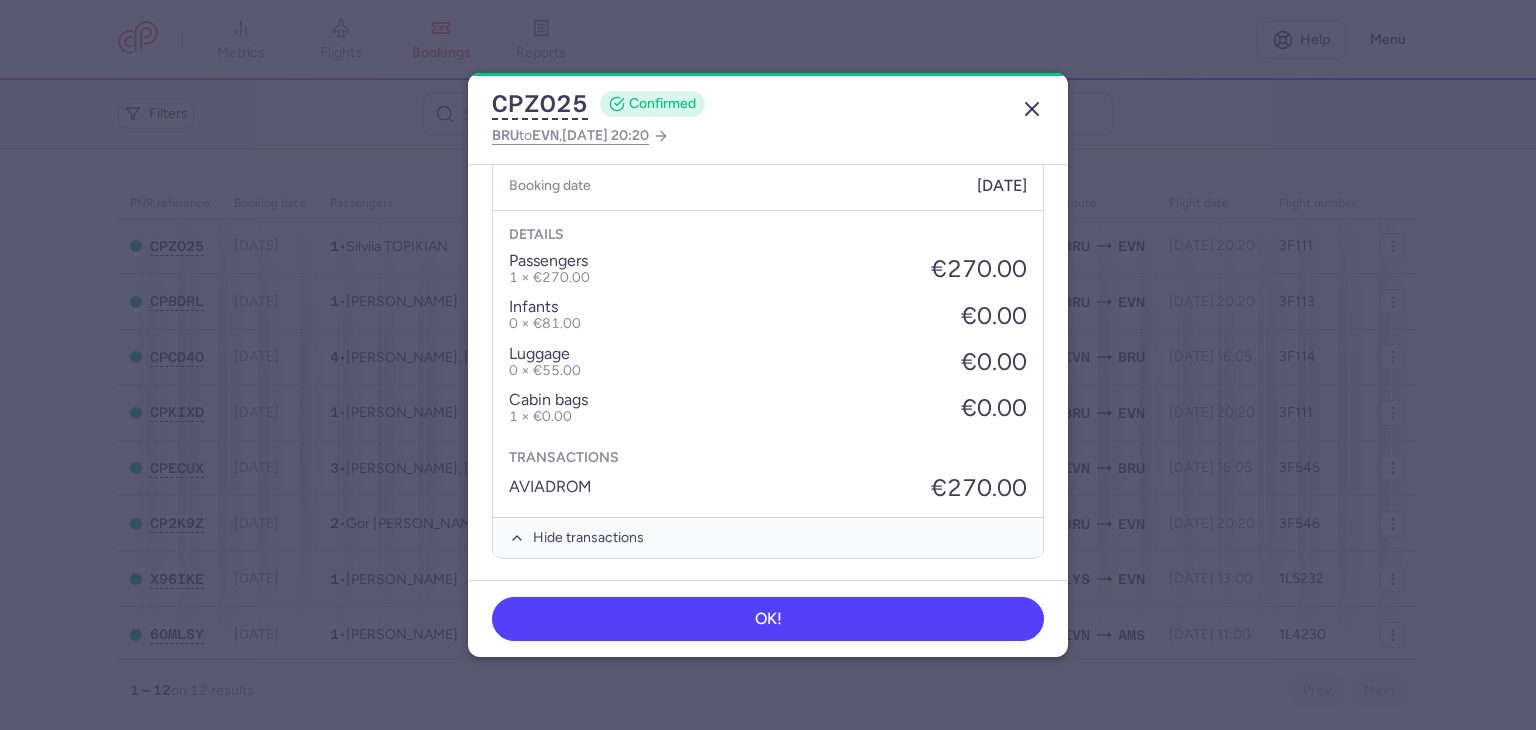click 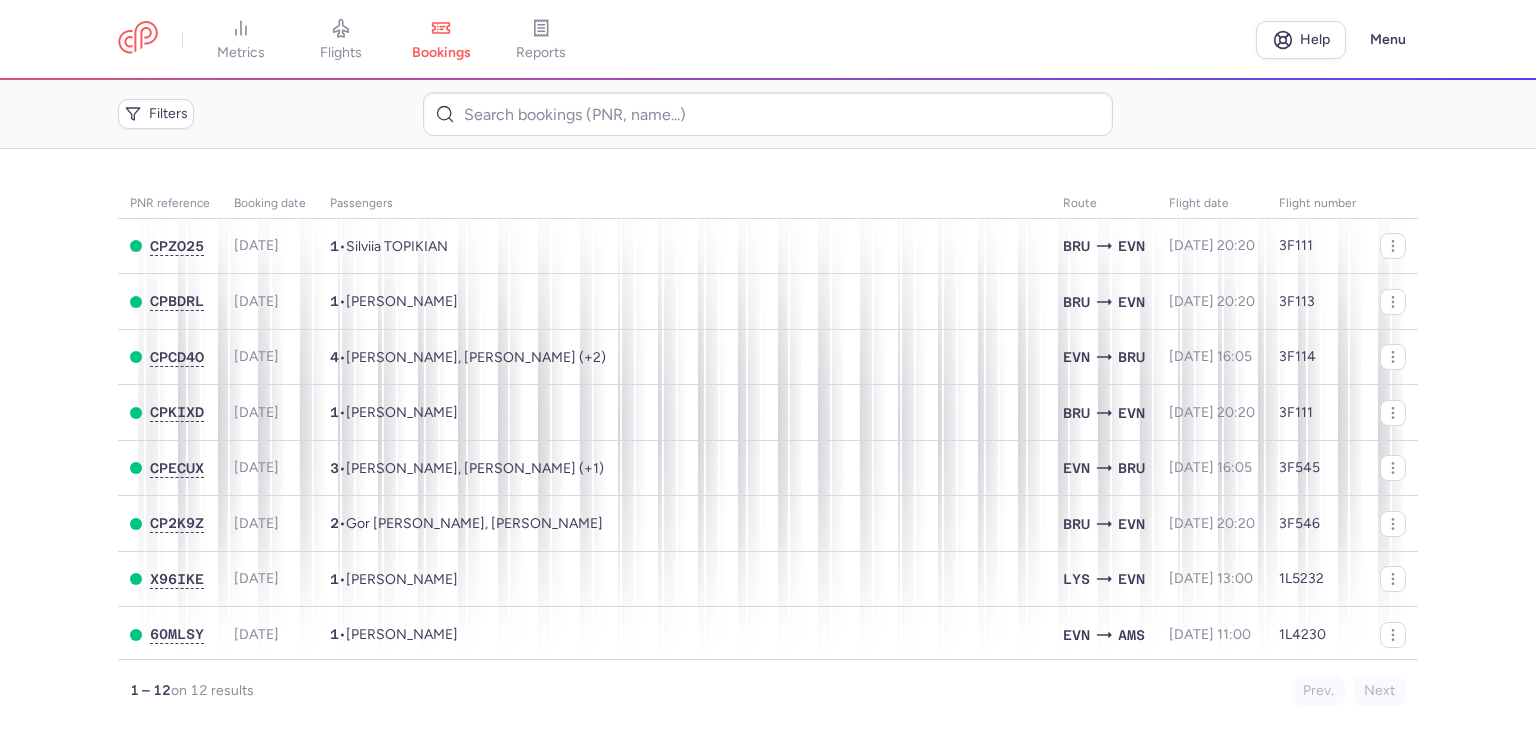 scroll, scrollTop: 0, scrollLeft: 0, axis: both 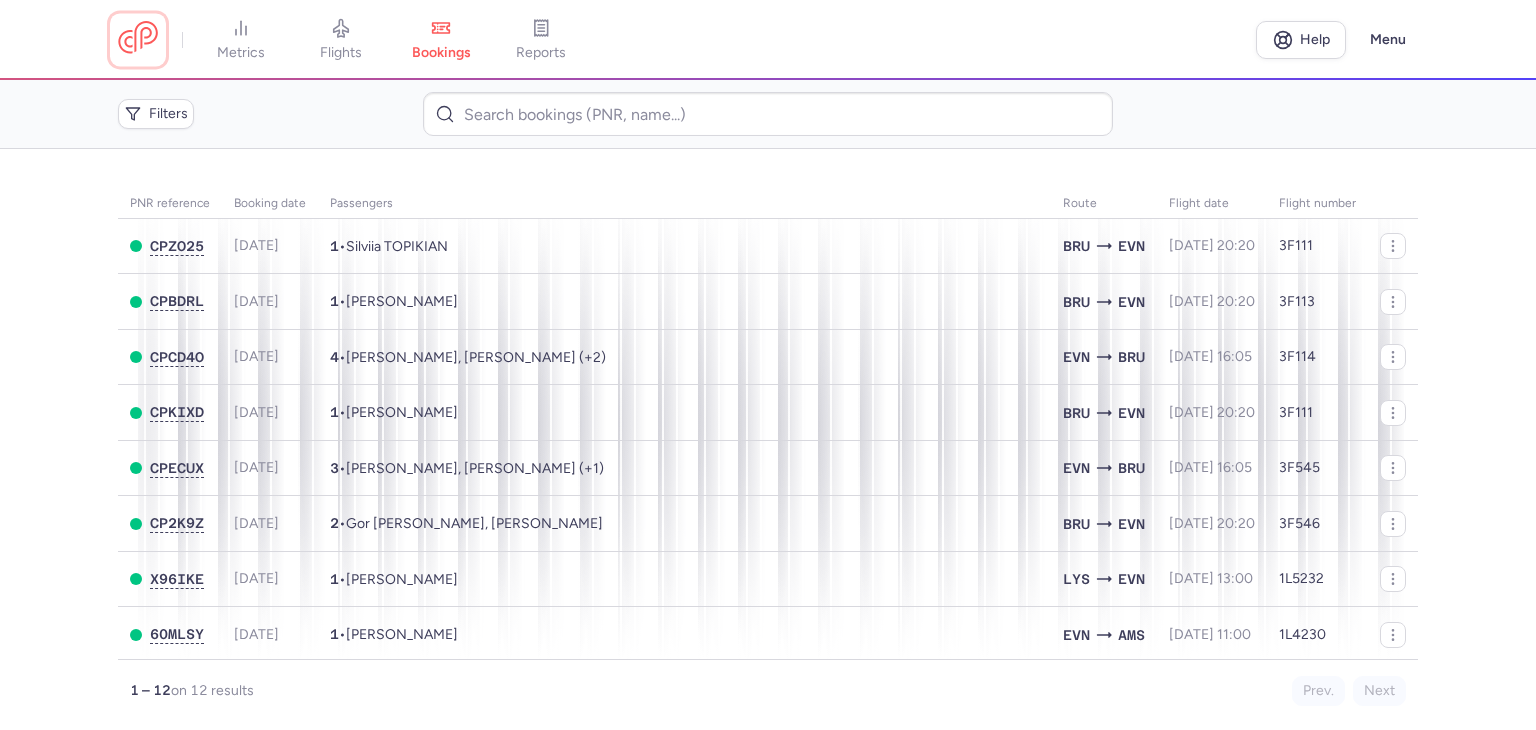click at bounding box center [138, 39] 